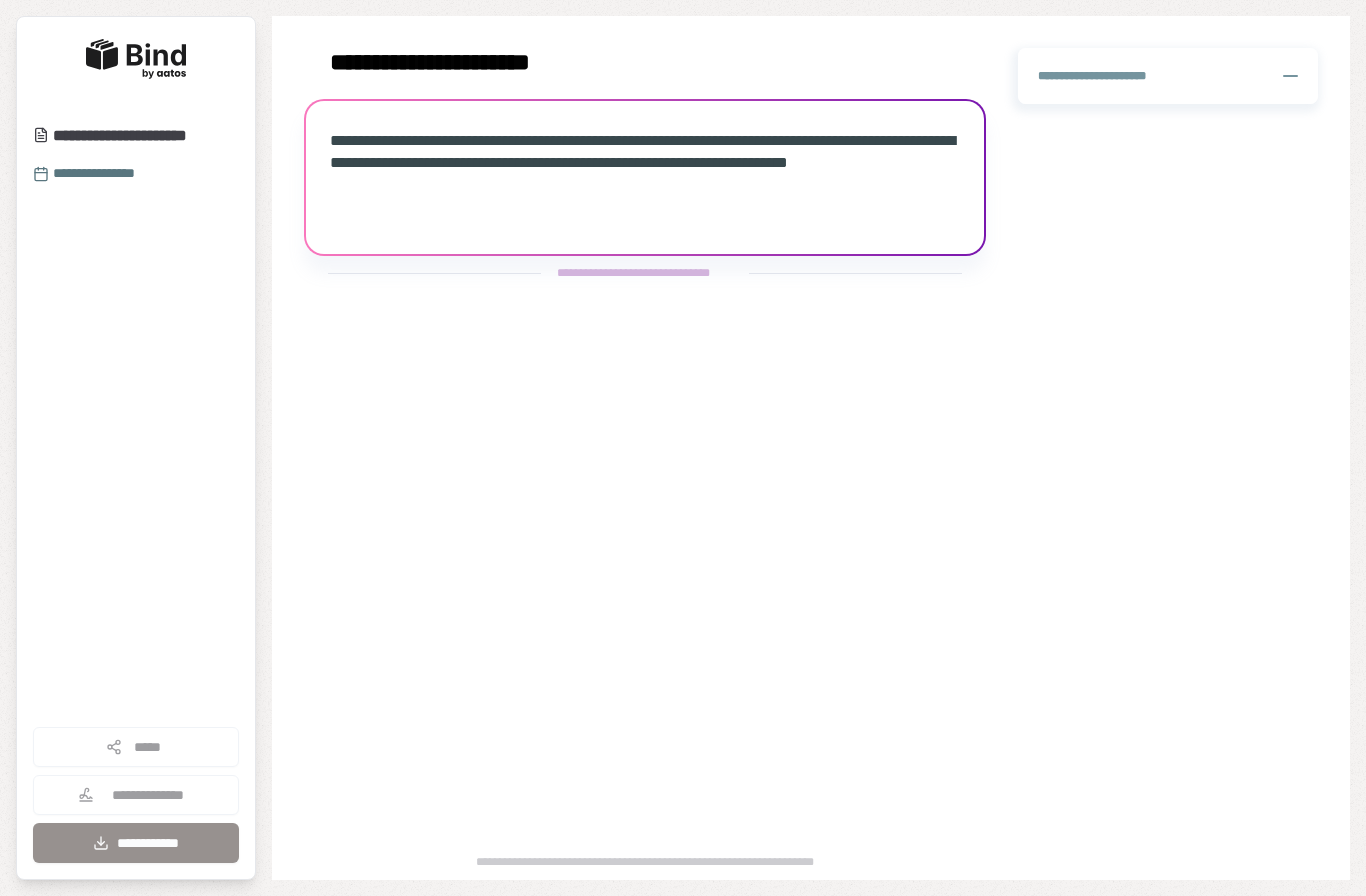 scroll, scrollTop: 0, scrollLeft: 0, axis: both 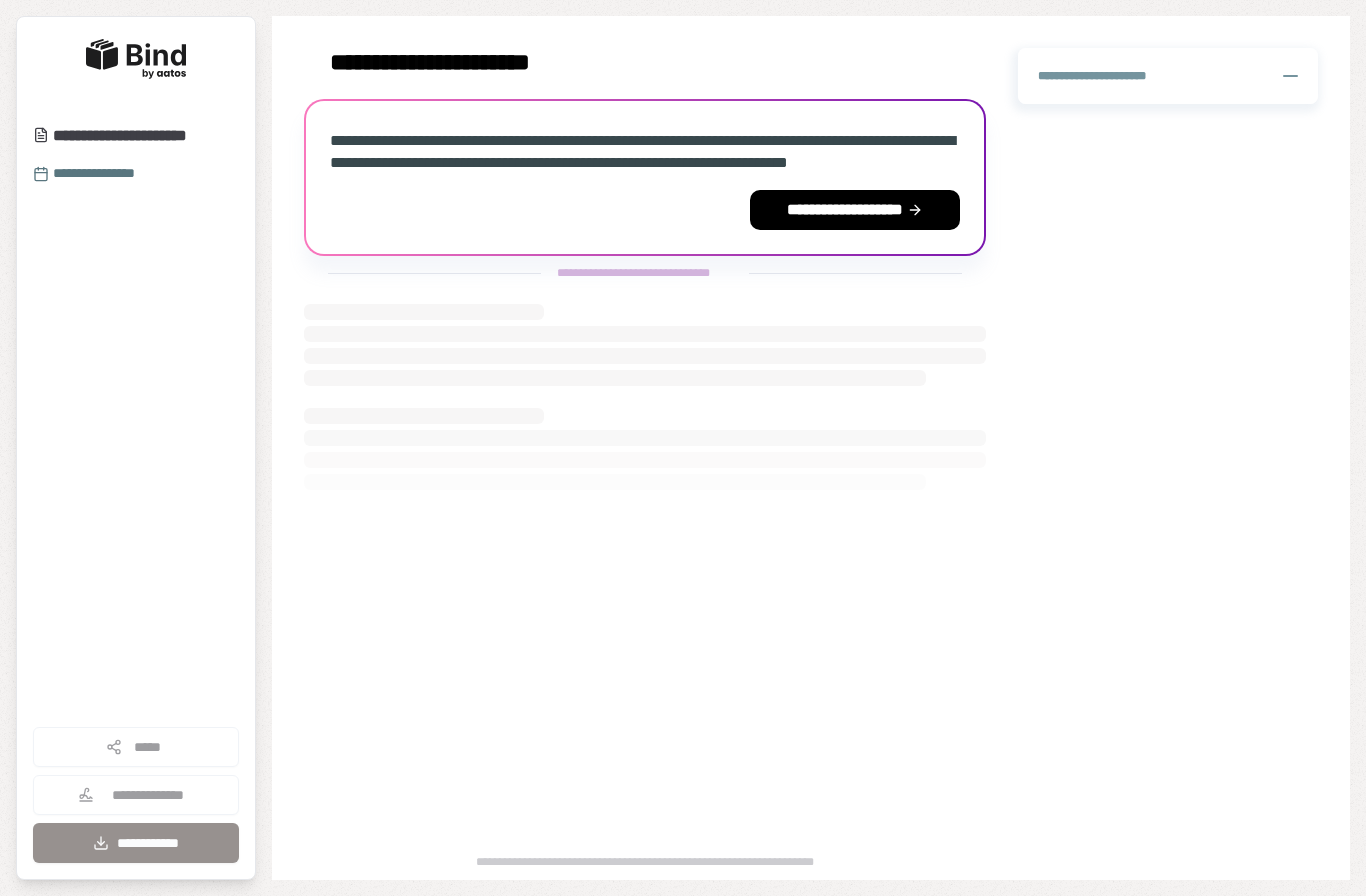 click 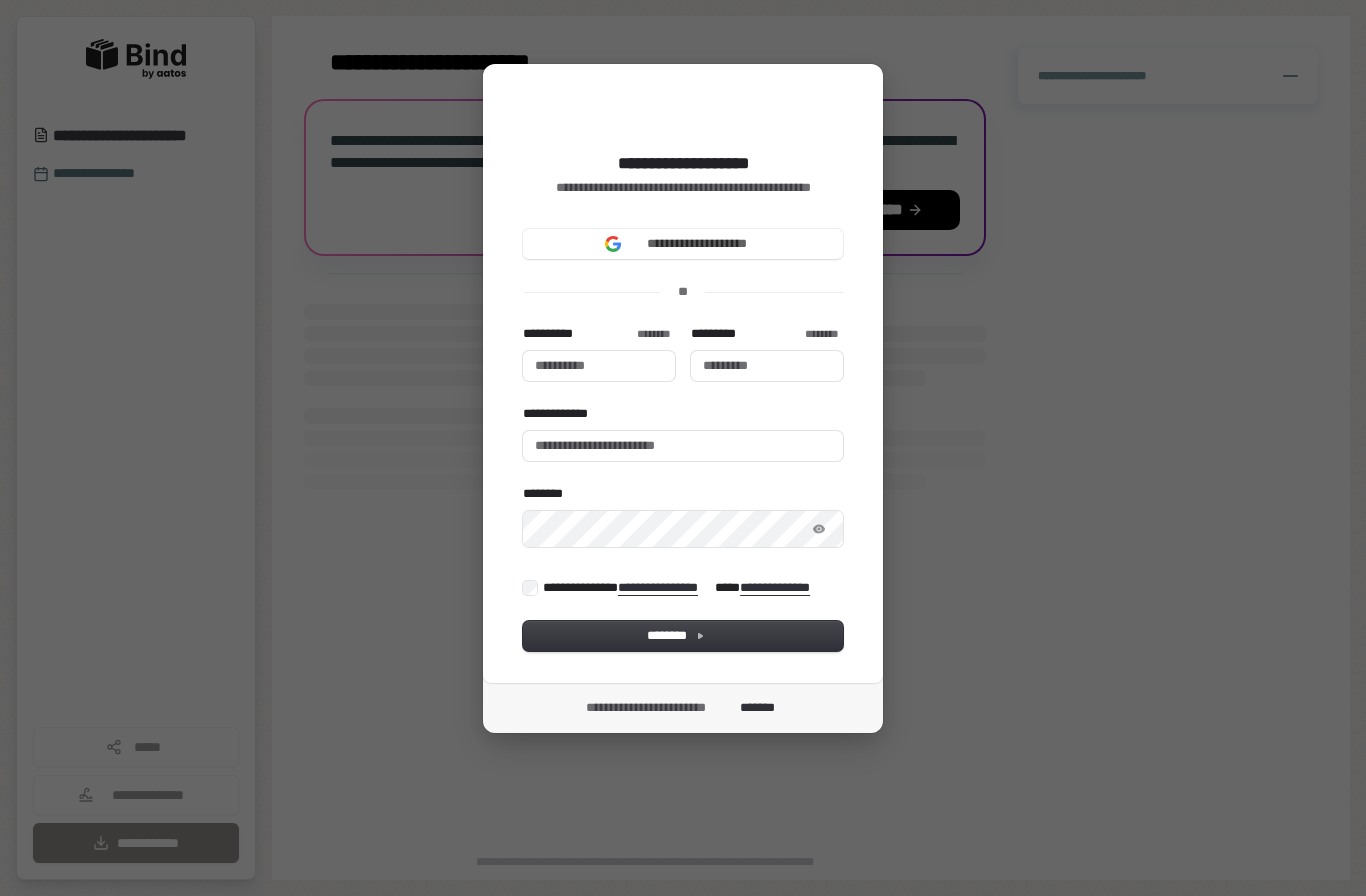 type 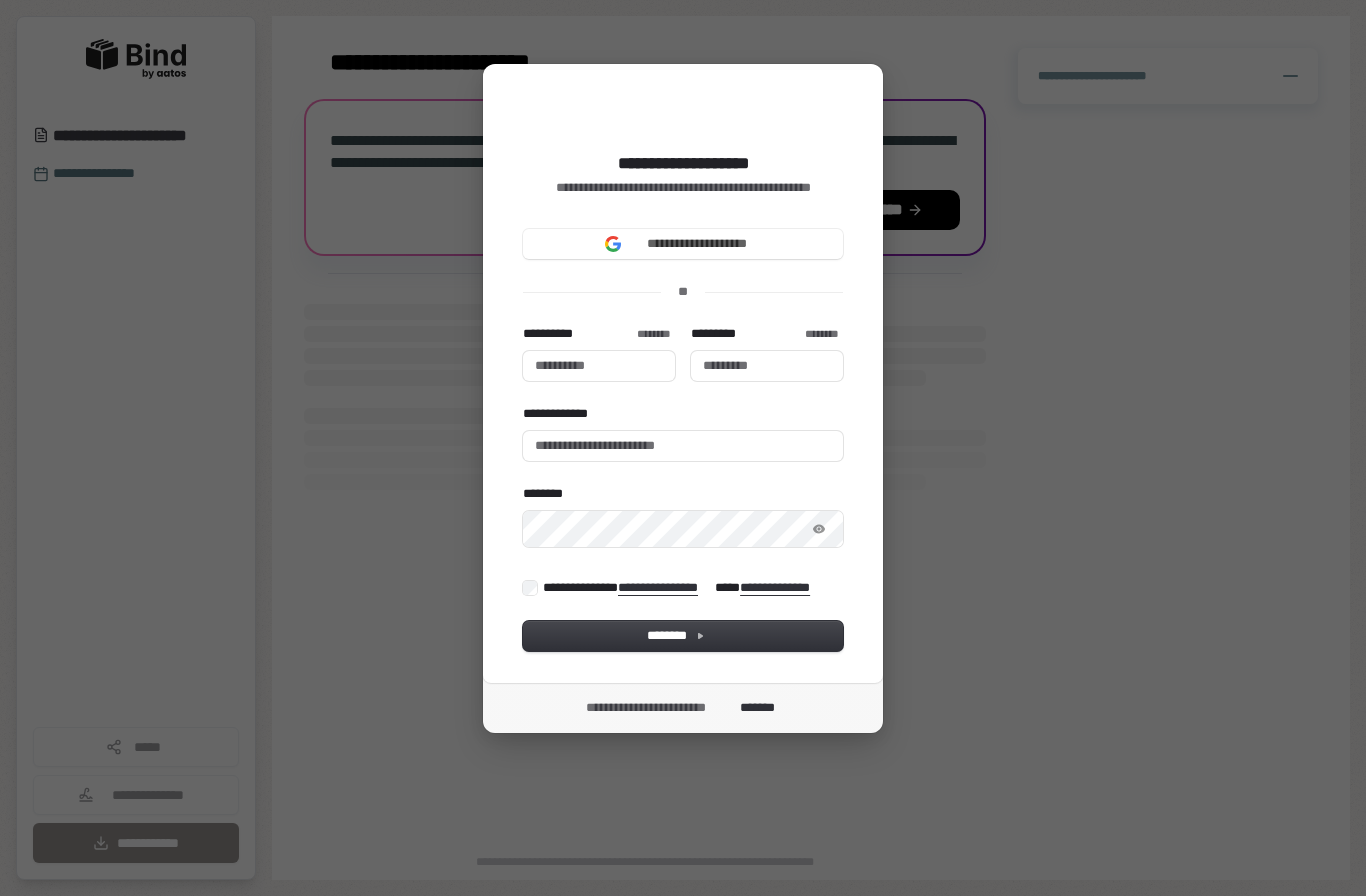 type 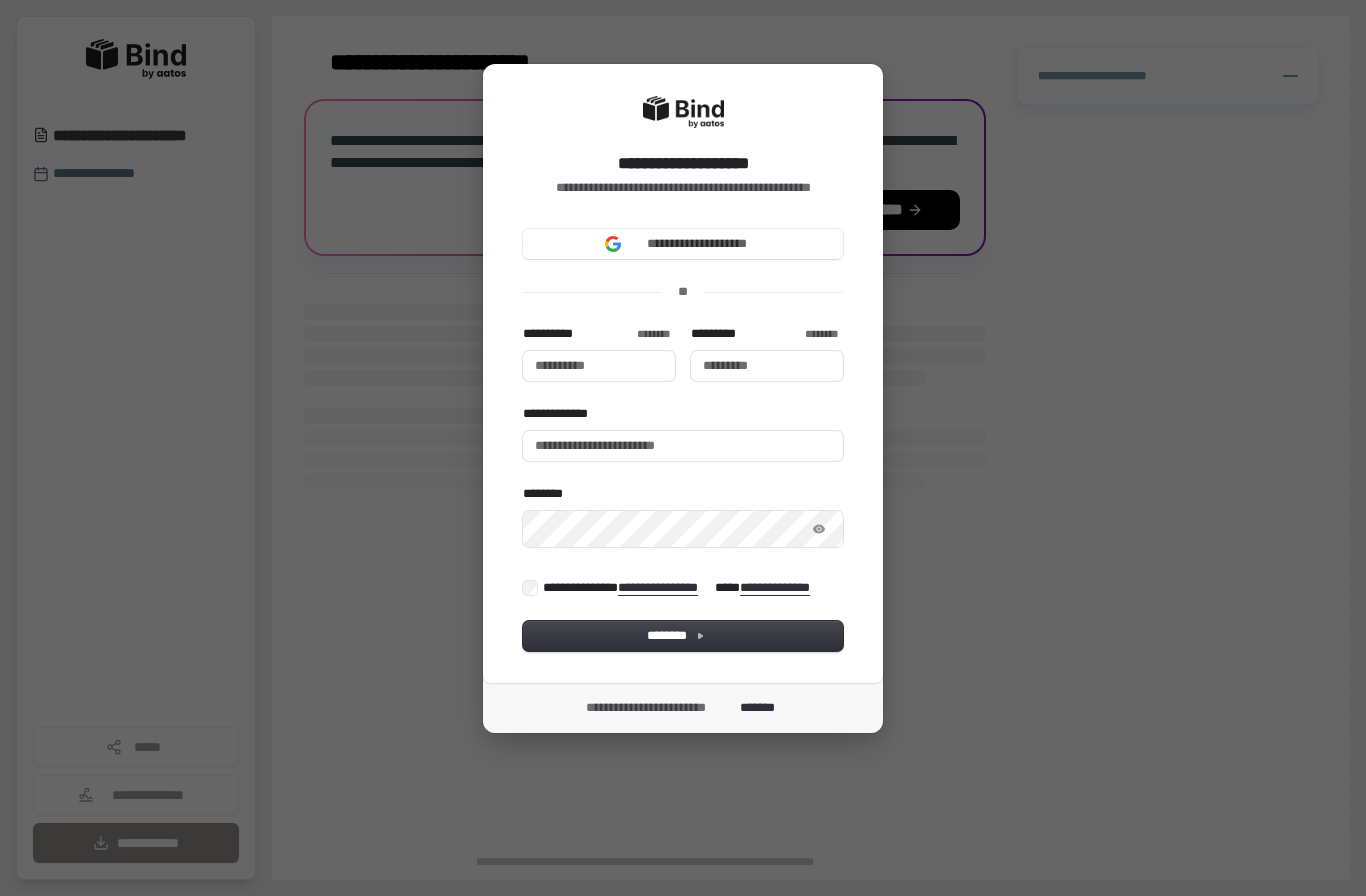 click on "**********" at bounding box center (683, 244) 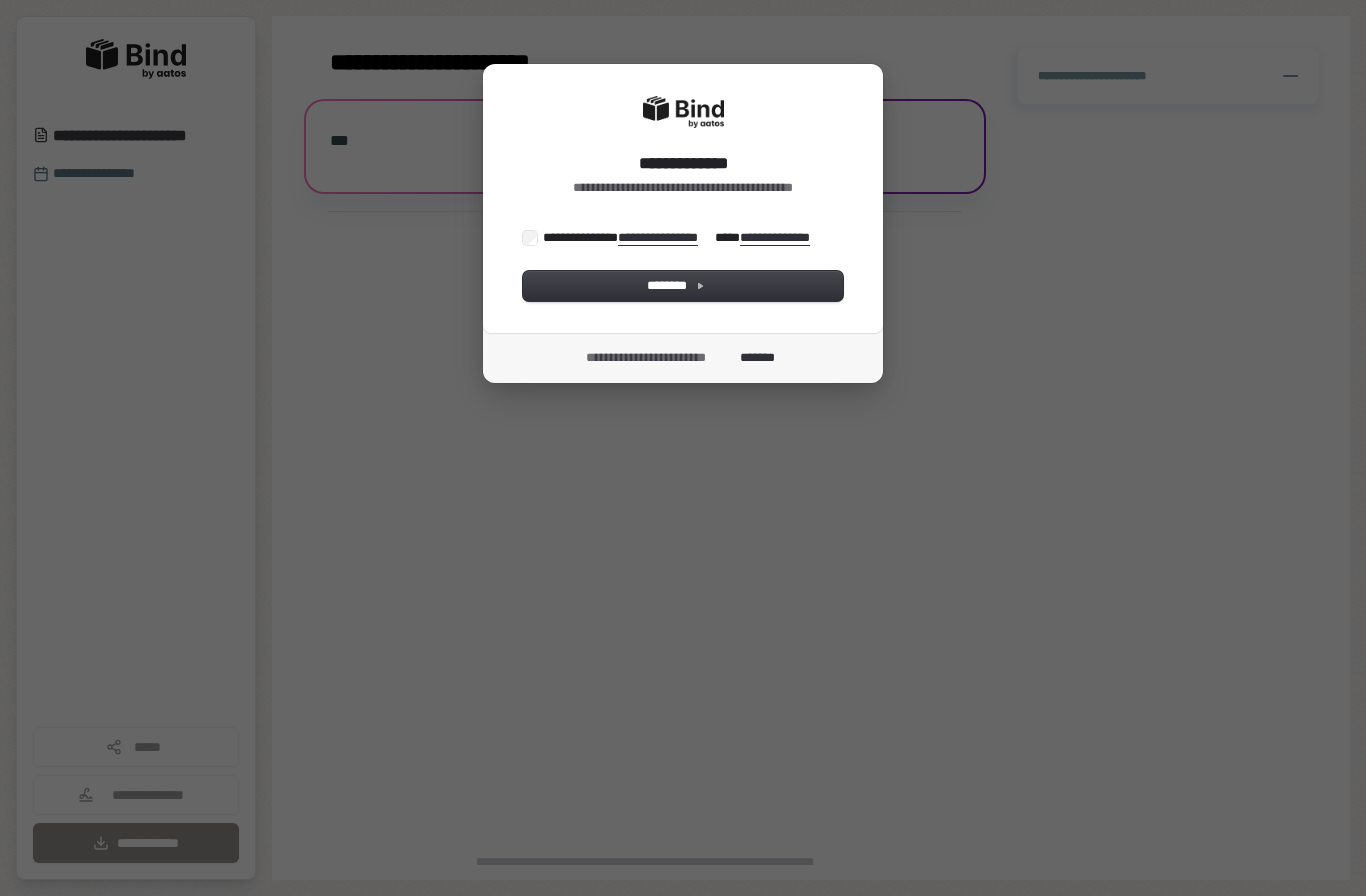 scroll, scrollTop: 0, scrollLeft: 0, axis: both 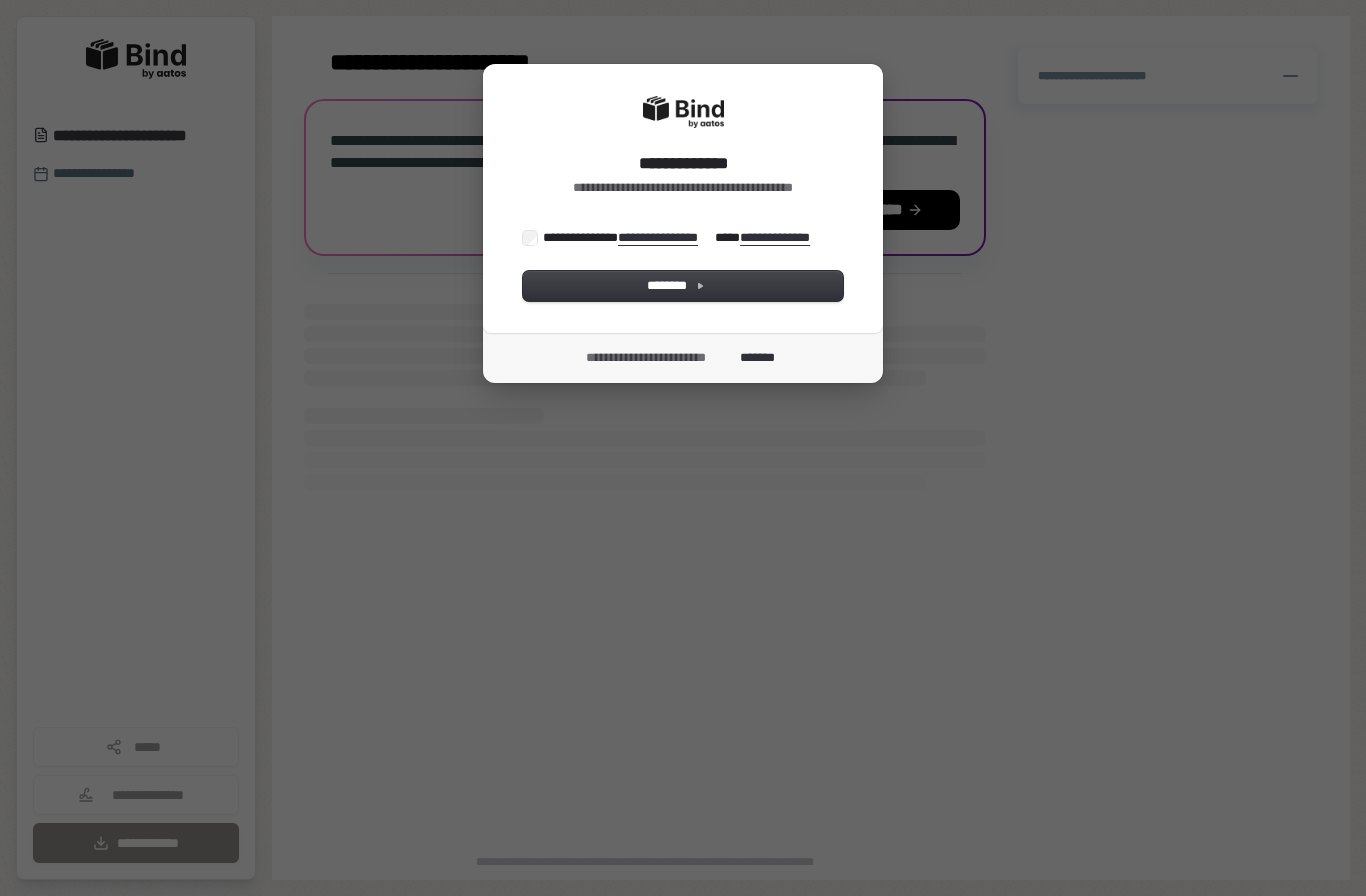 click on "********" at bounding box center (683, 286) 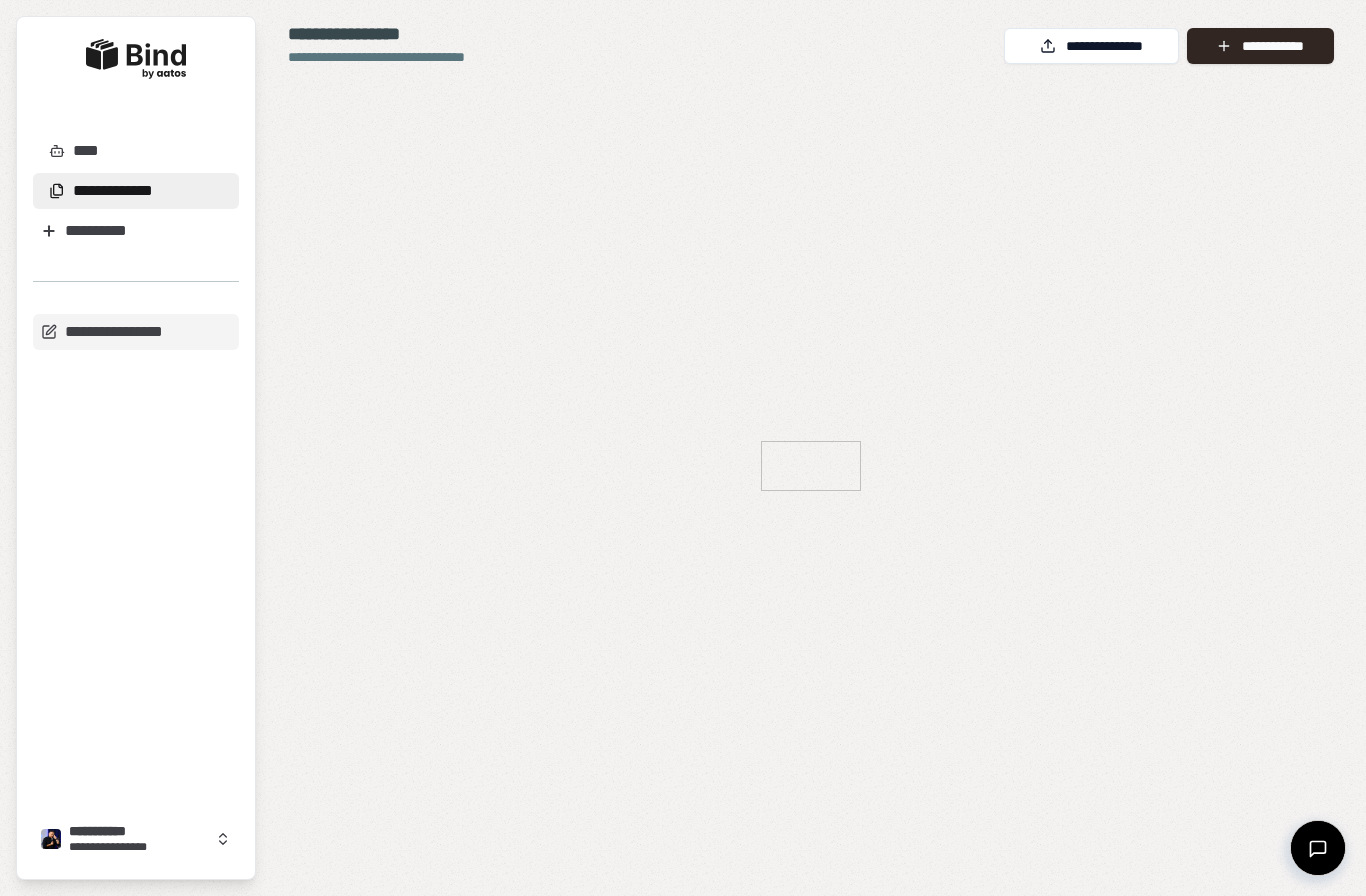 scroll, scrollTop: 0, scrollLeft: 0, axis: both 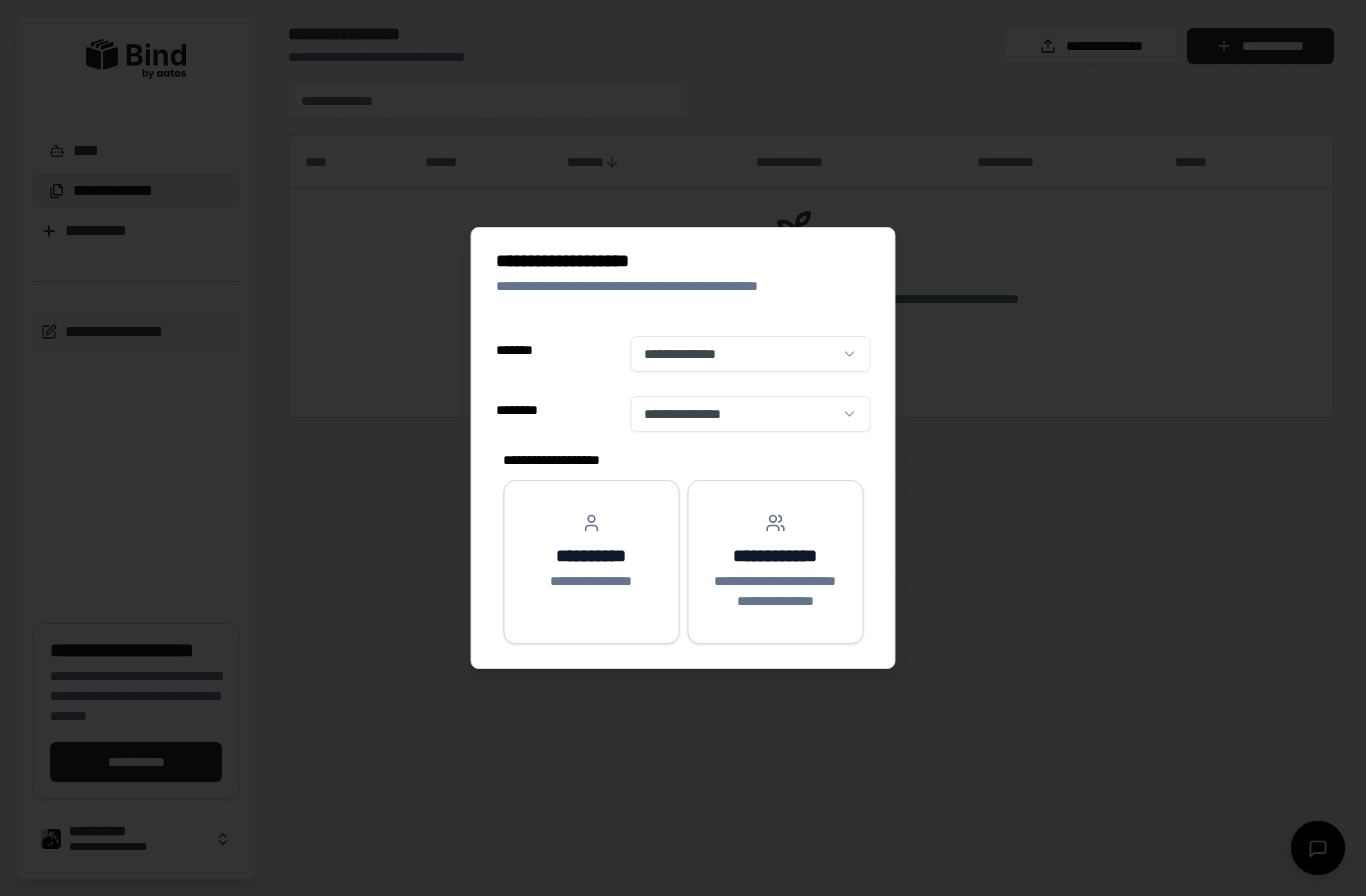 select on "**" 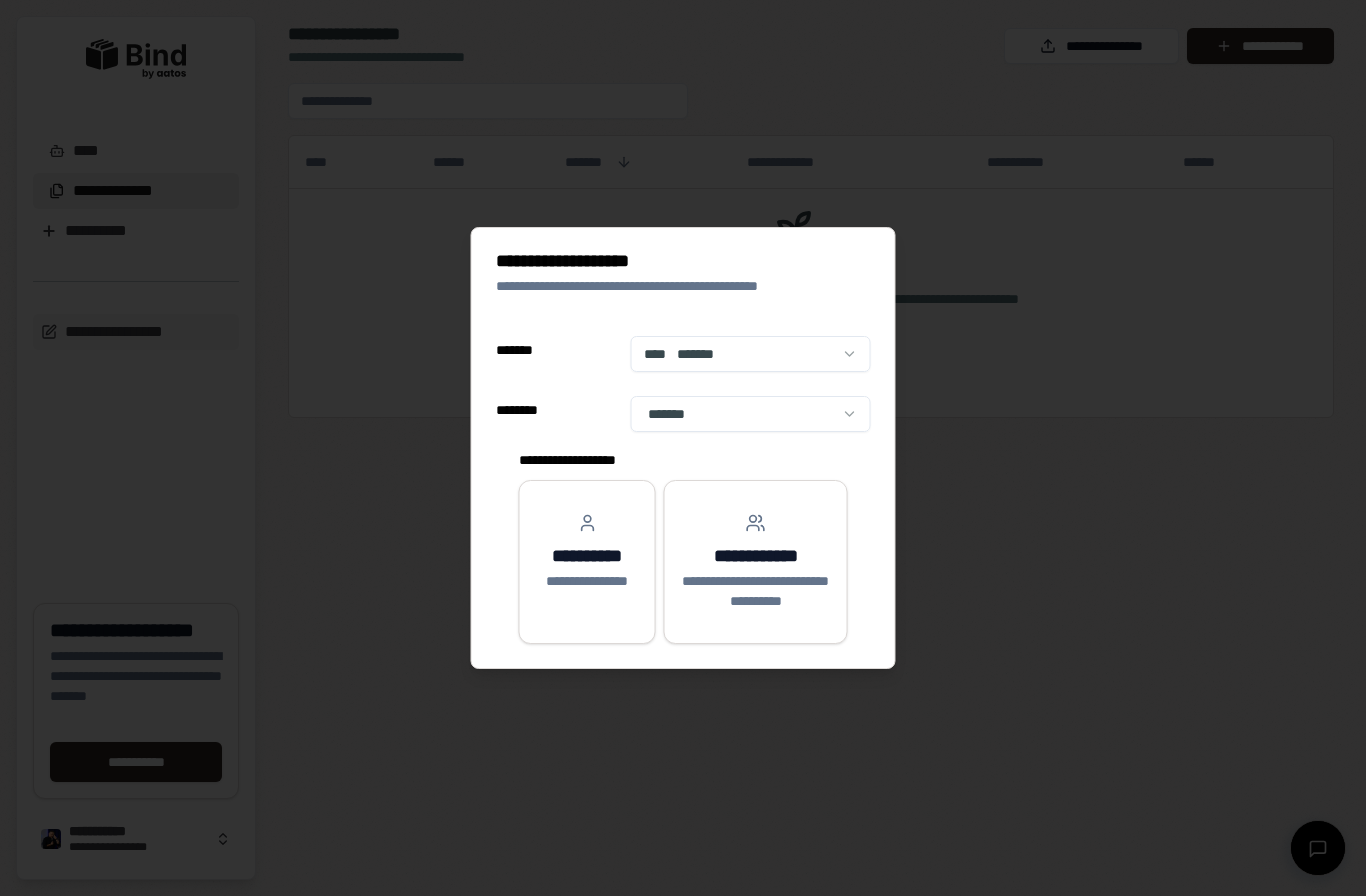 click 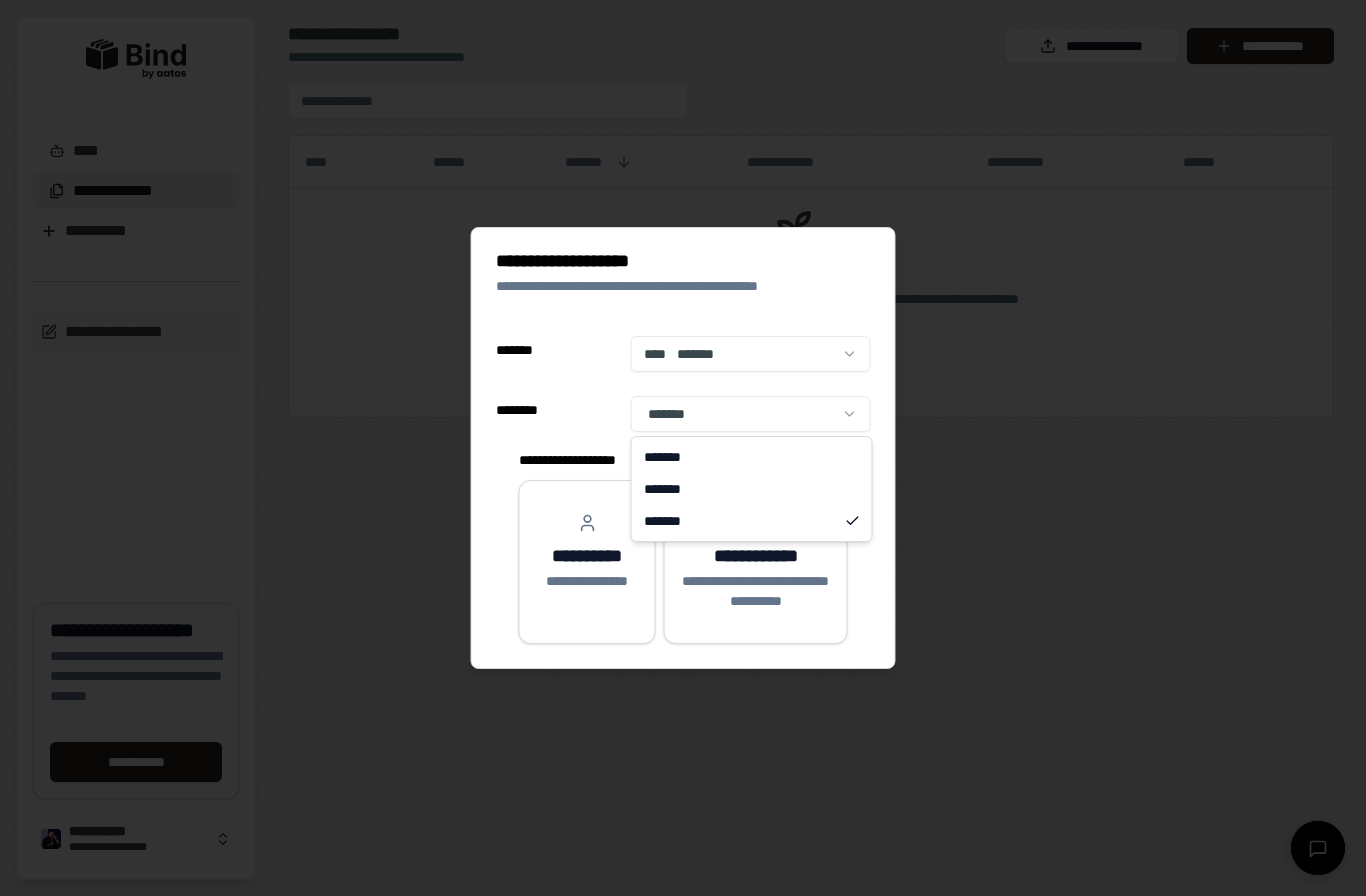 click at bounding box center [683, 448] 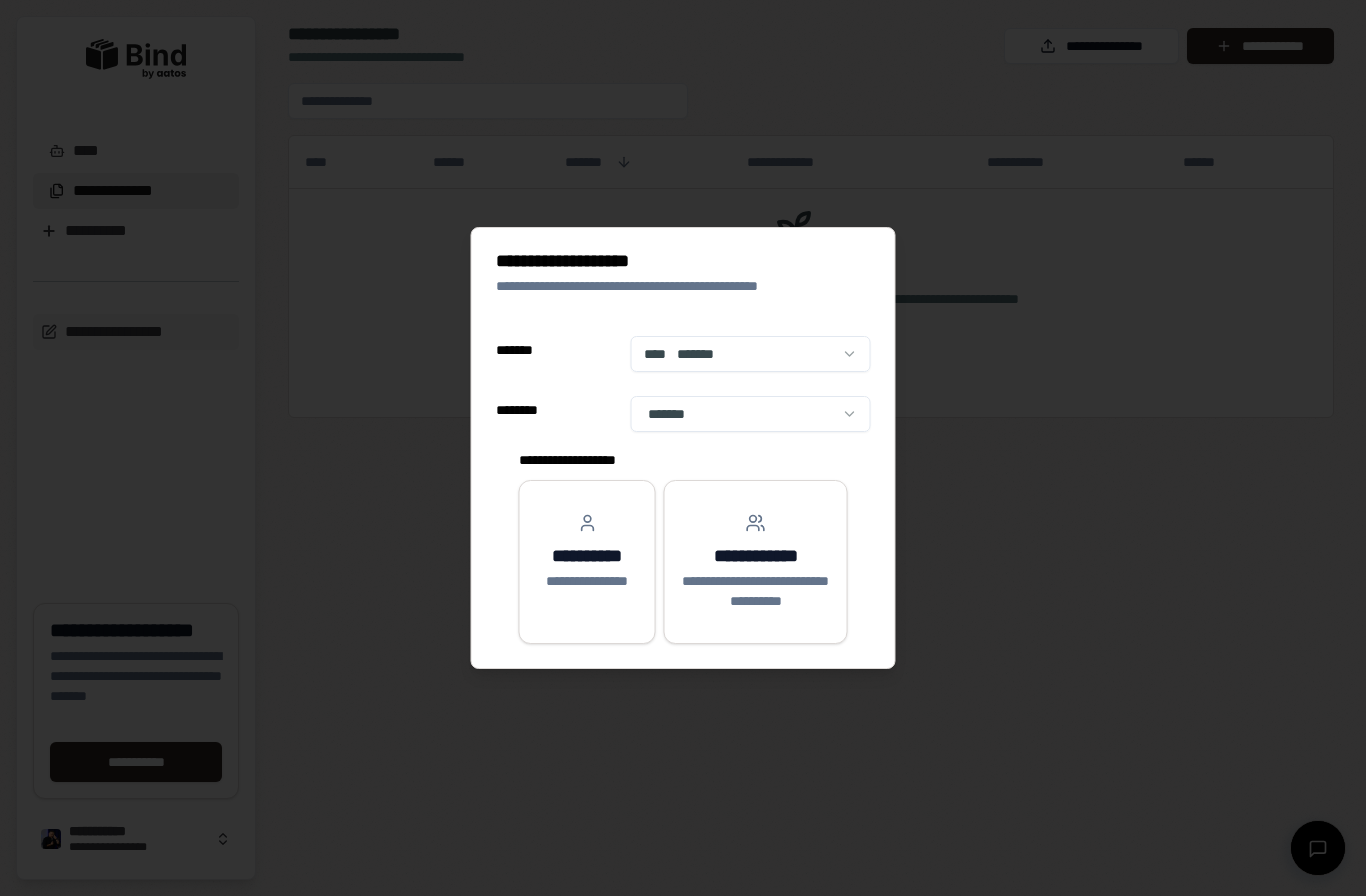 click at bounding box center [683, 448] 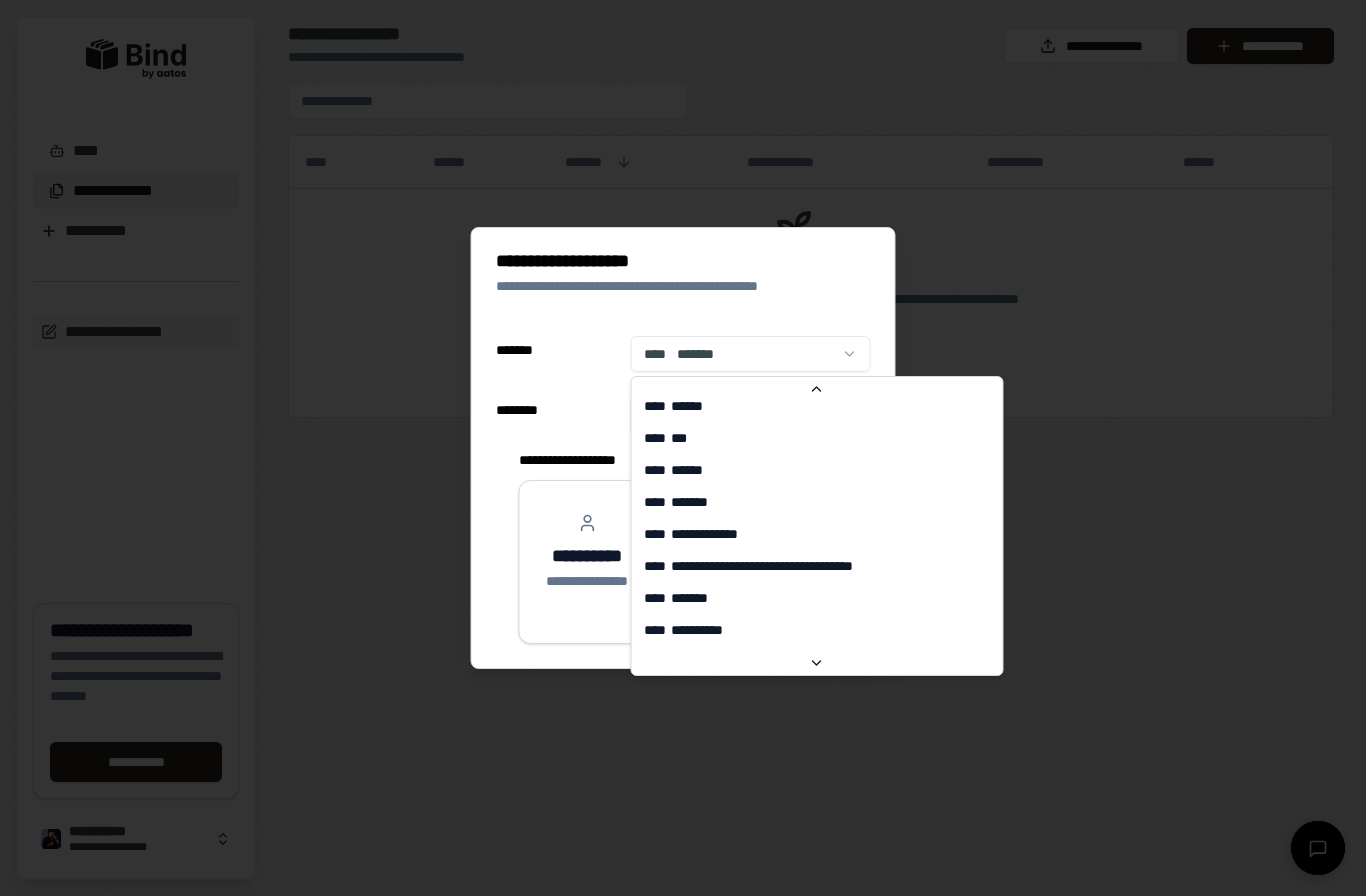scroll, scrollTop: 7549, scrollLeft: 0, axis: vertical 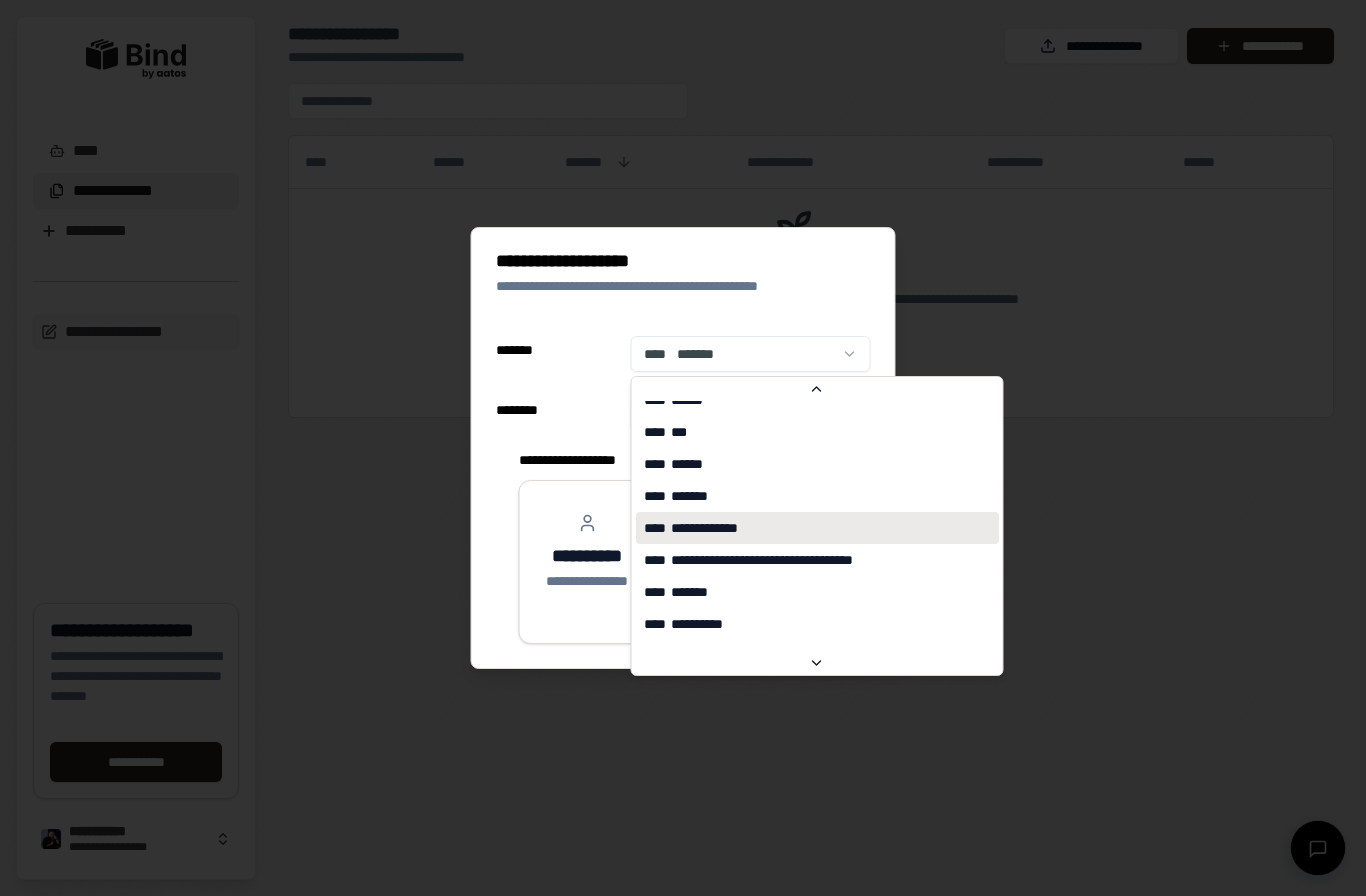 click on "**********" at bounding box center [817, 528] 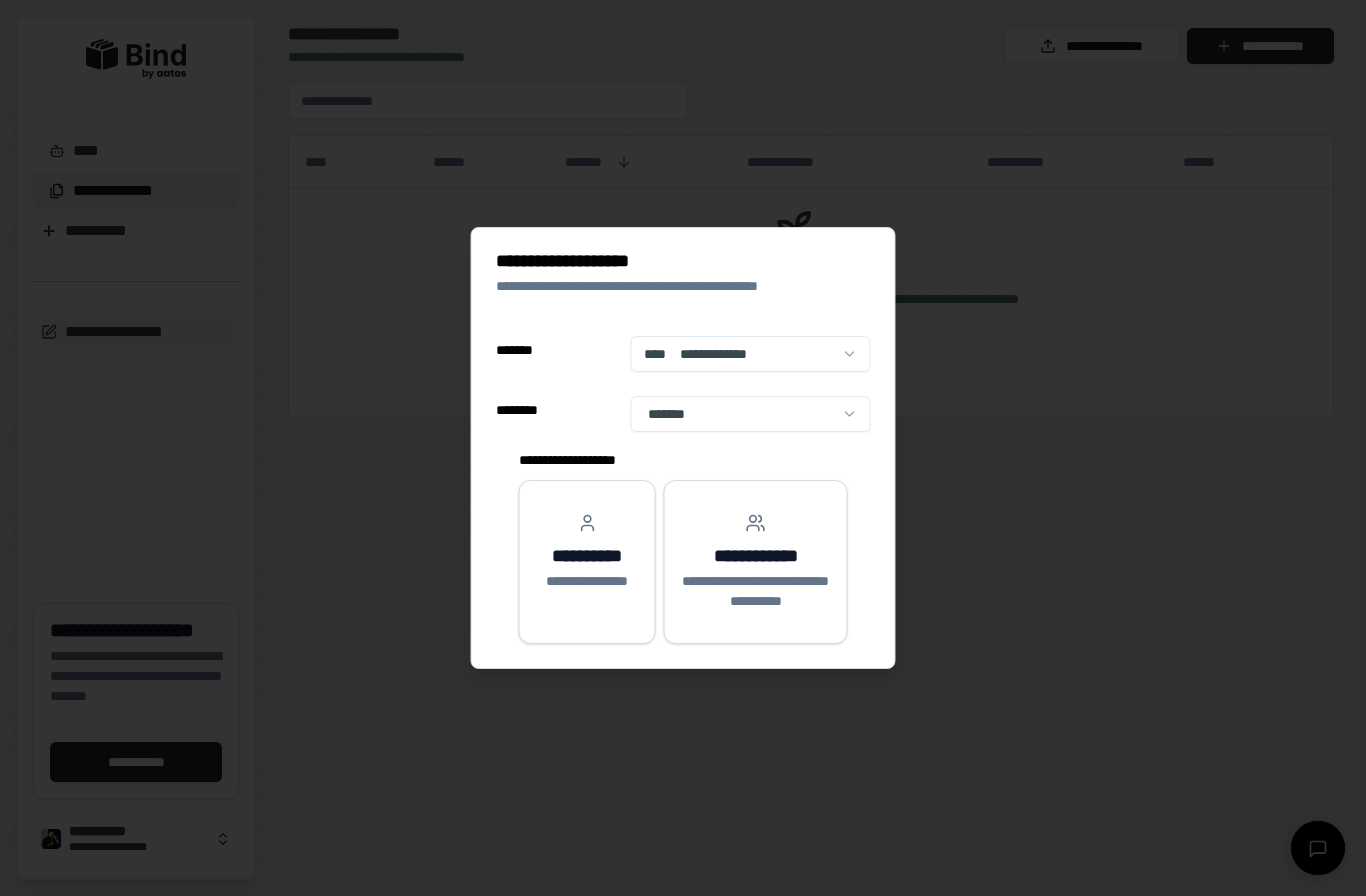click on "**********" at bounding box center [755, 556] 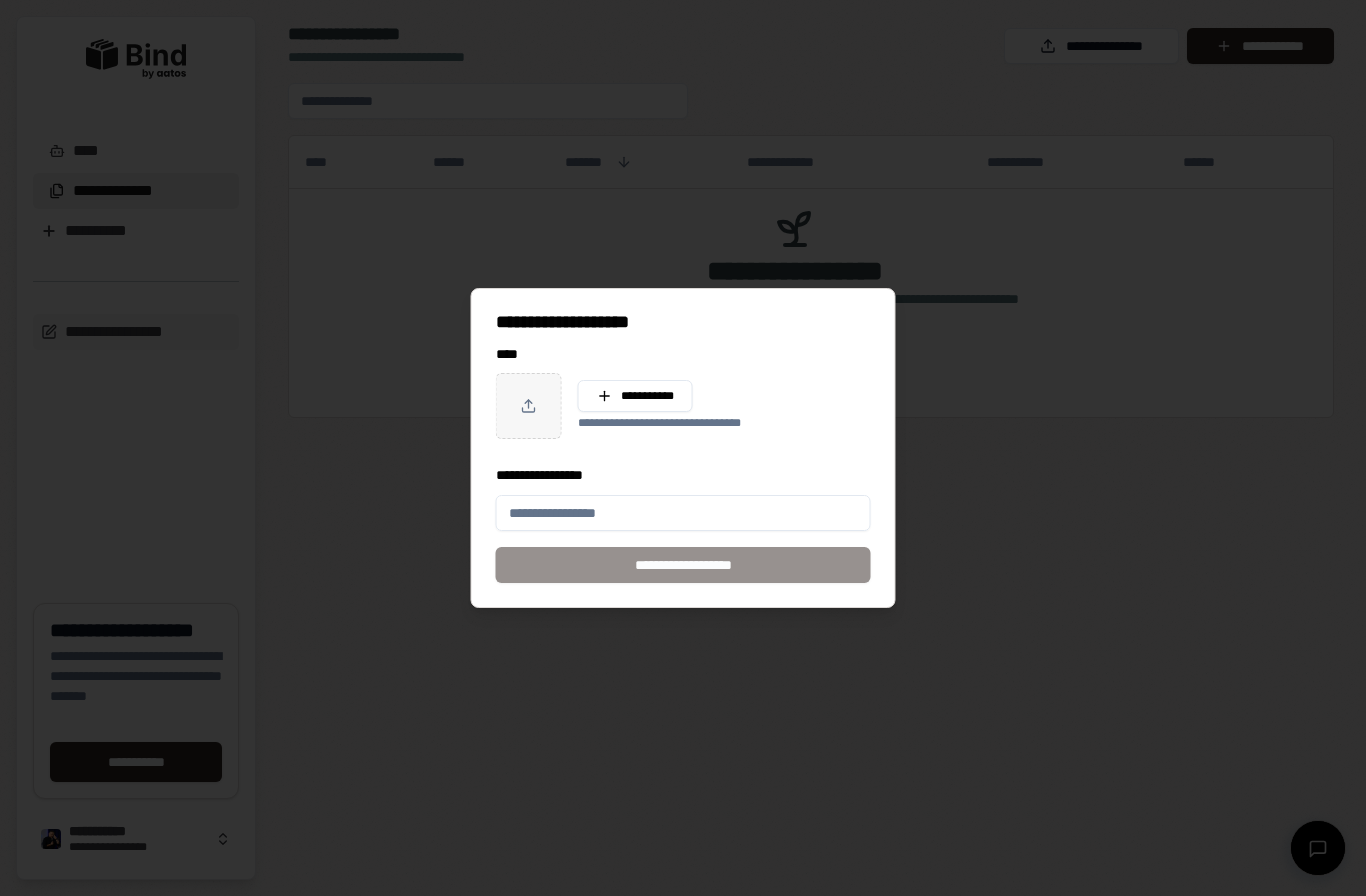 click on "**********" at bounding box center (683, 513) 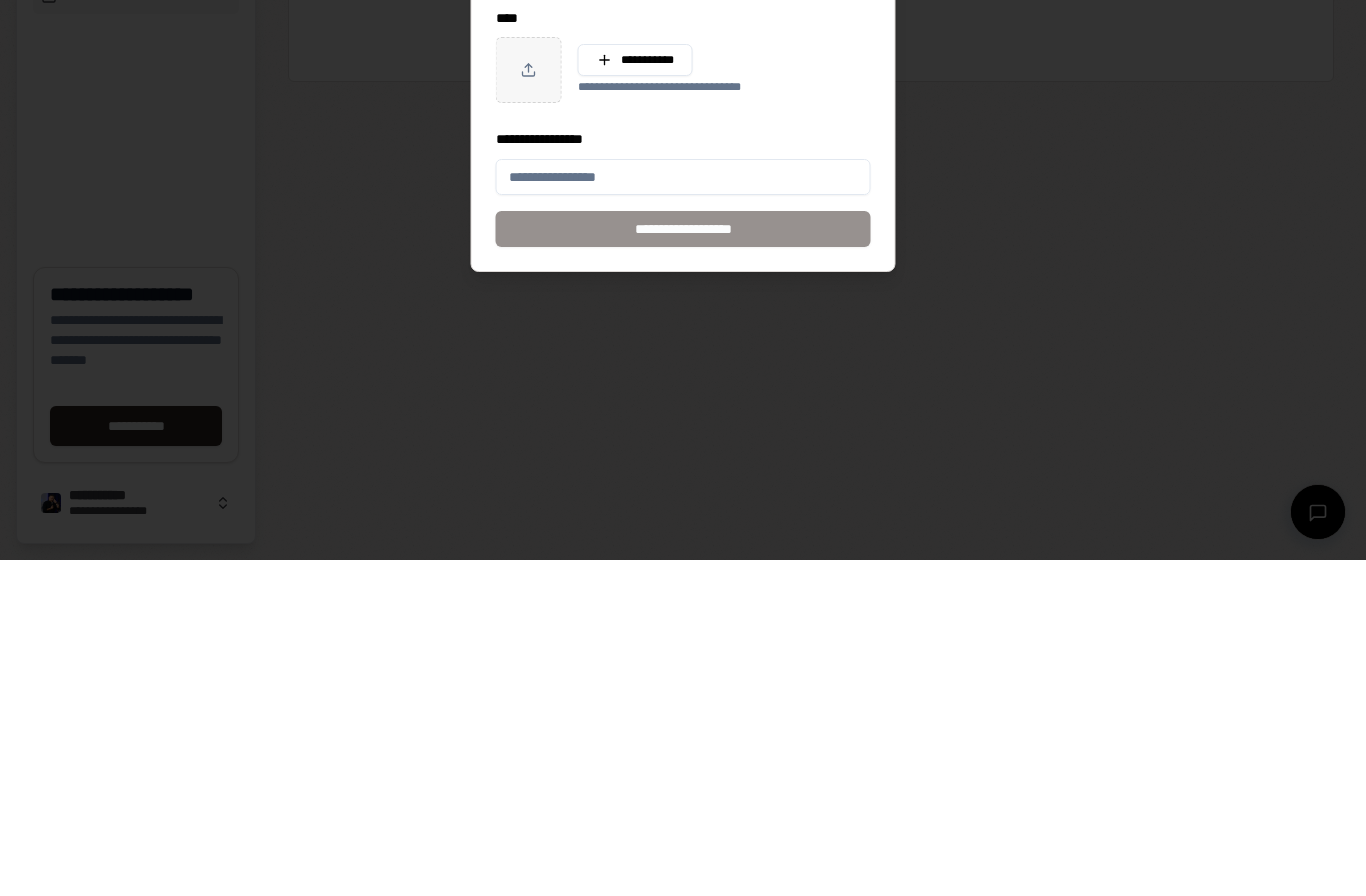 click on "**********" at bounding box center [683, 513] 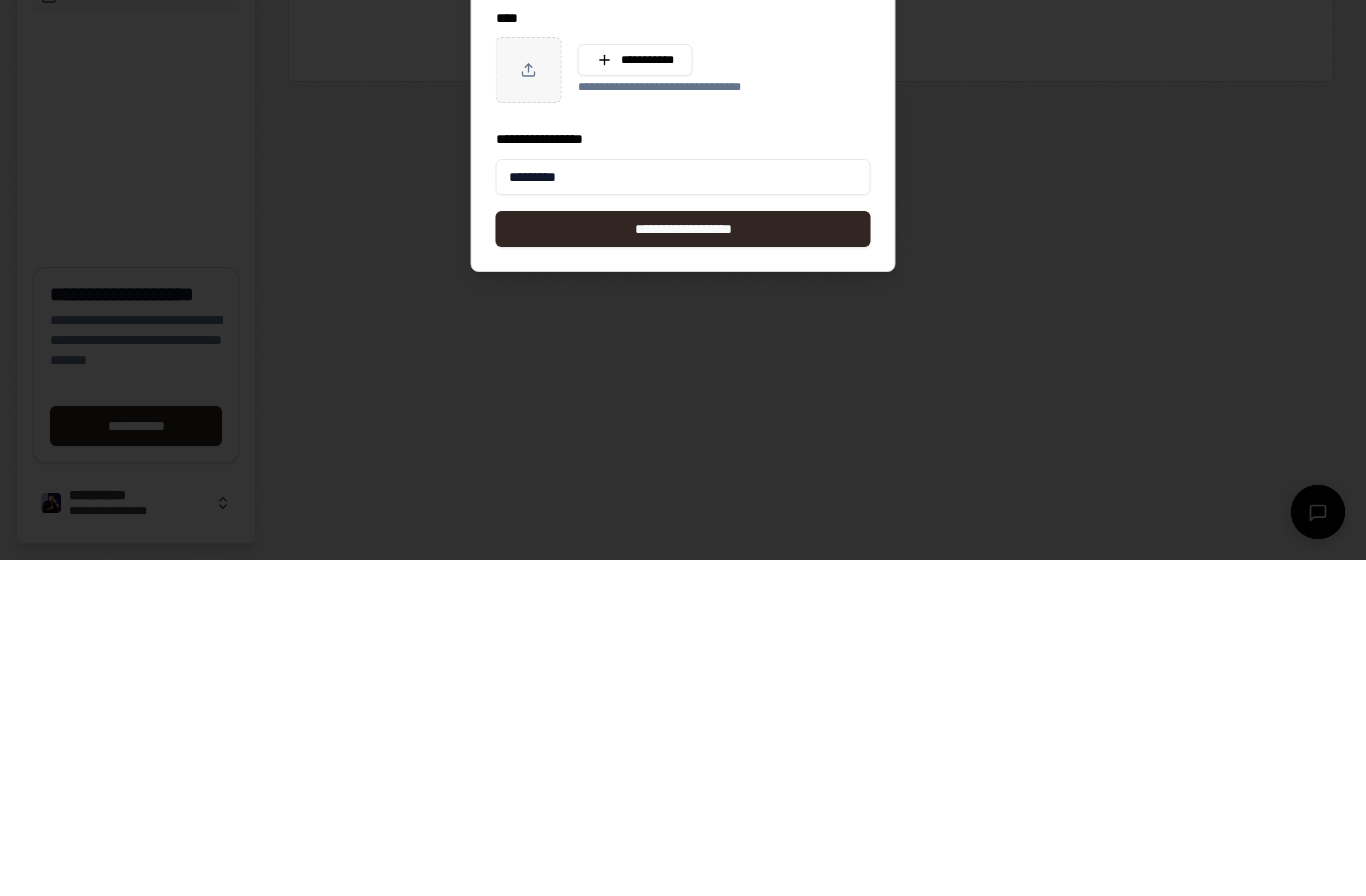 type on "*********" 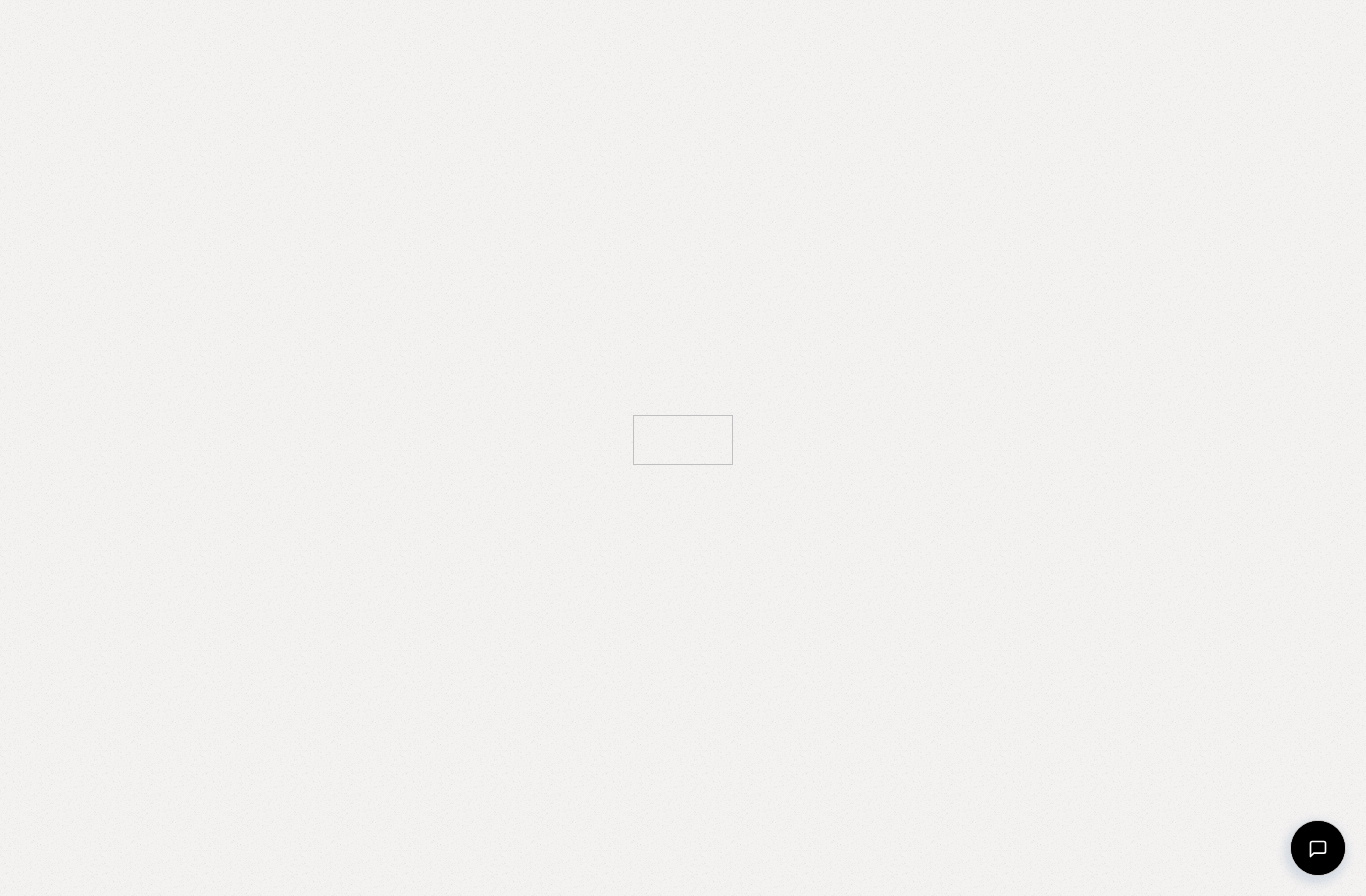 scroll, scrollTop: 0, scrollLeft: 0, axis: both 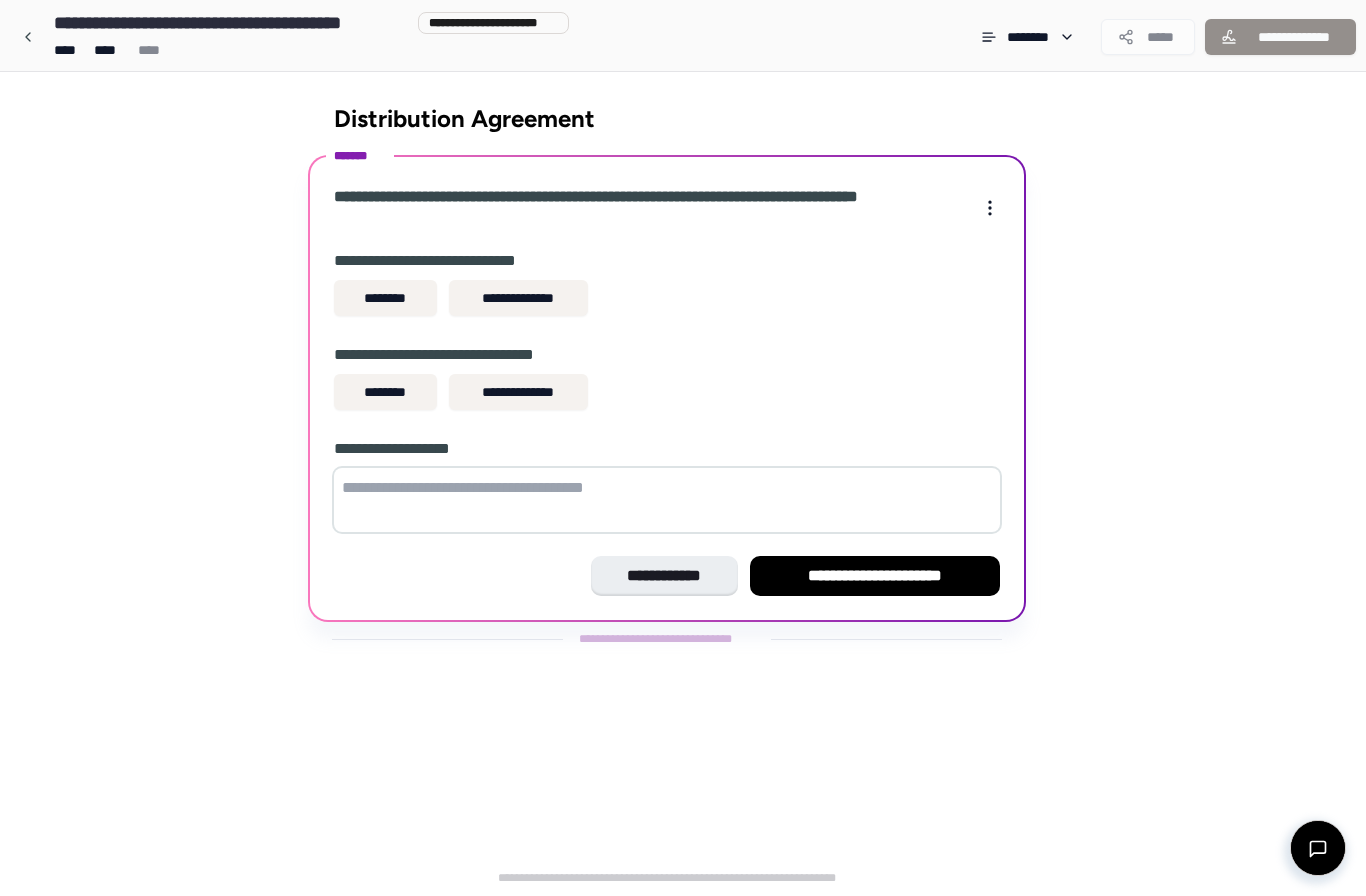 click on "********" at bounding box center (385, 298) 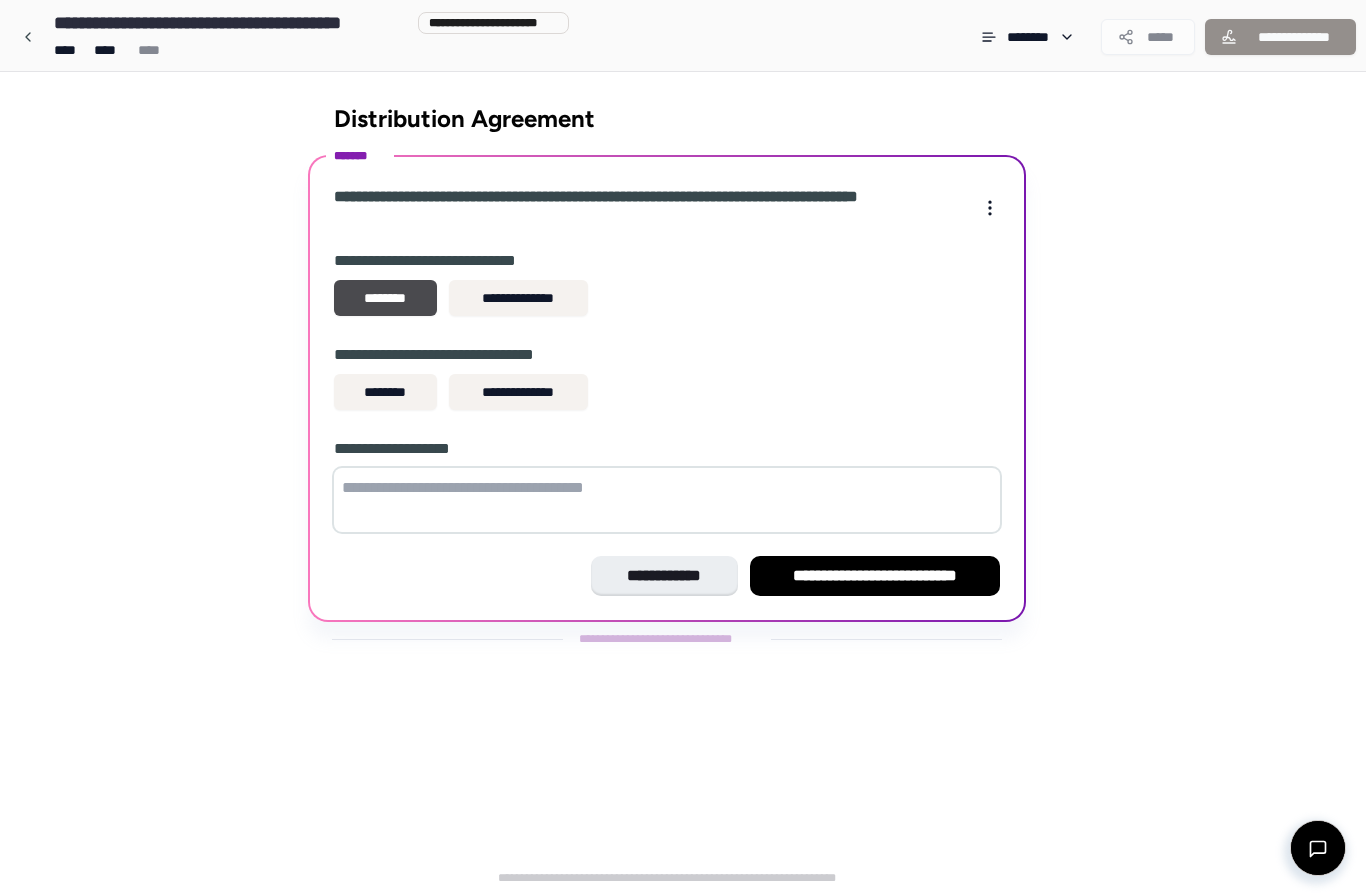 click on "********" at bounding box center [385, 392] 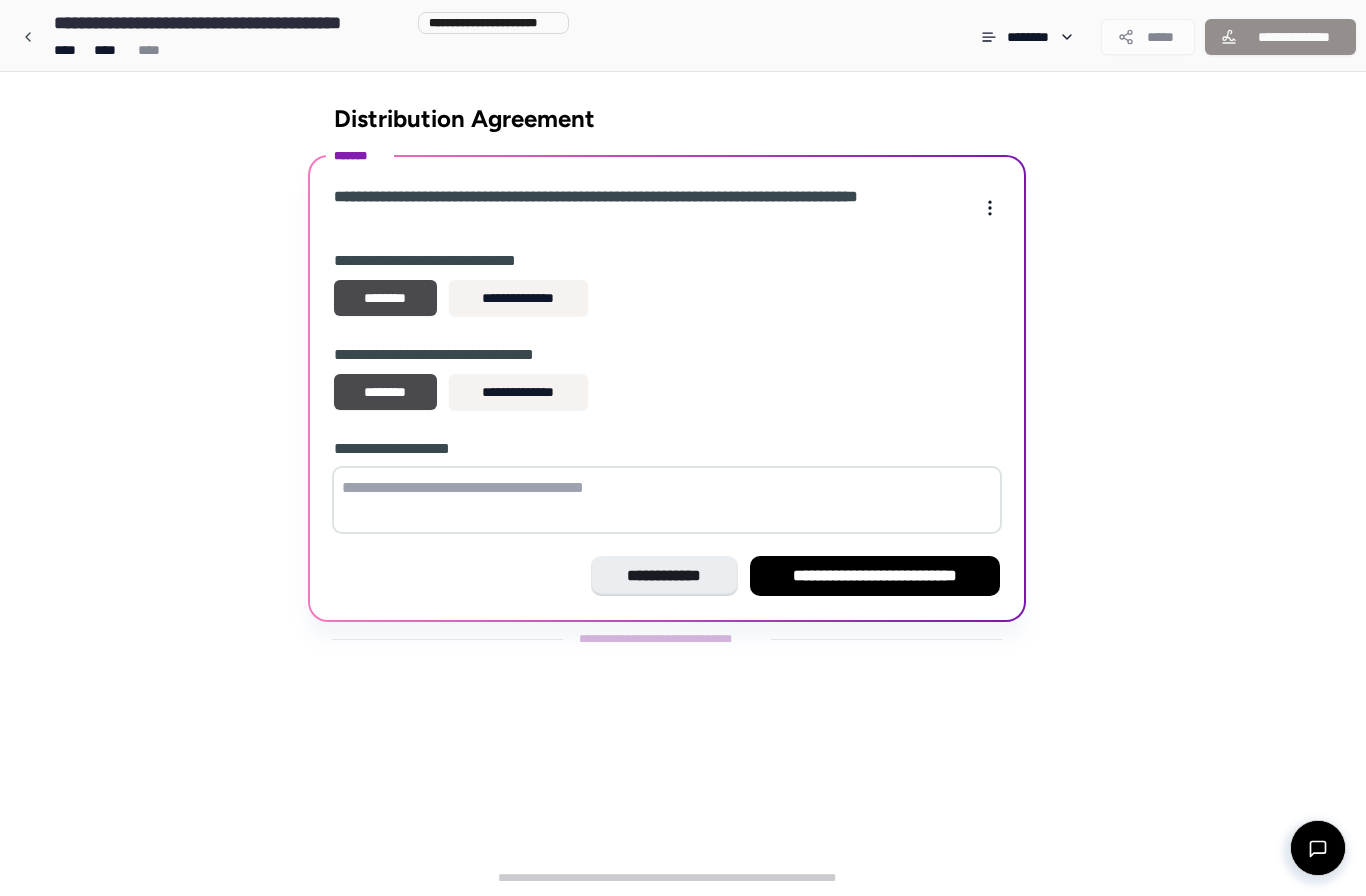 click on "********" at bounding box center (385, 392) 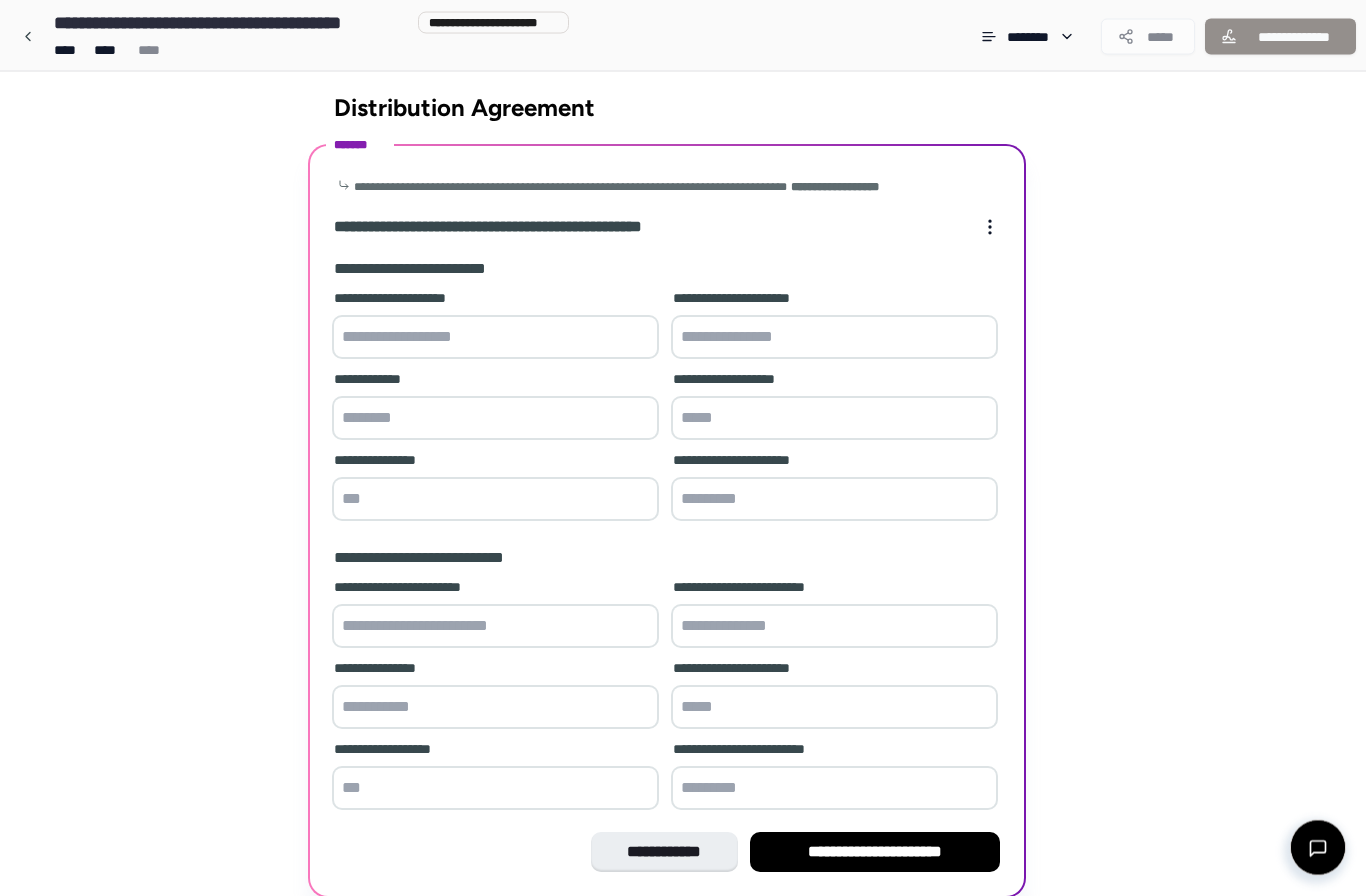 scroll, scrollTop: 0, scrollLeft: 0, axis: both 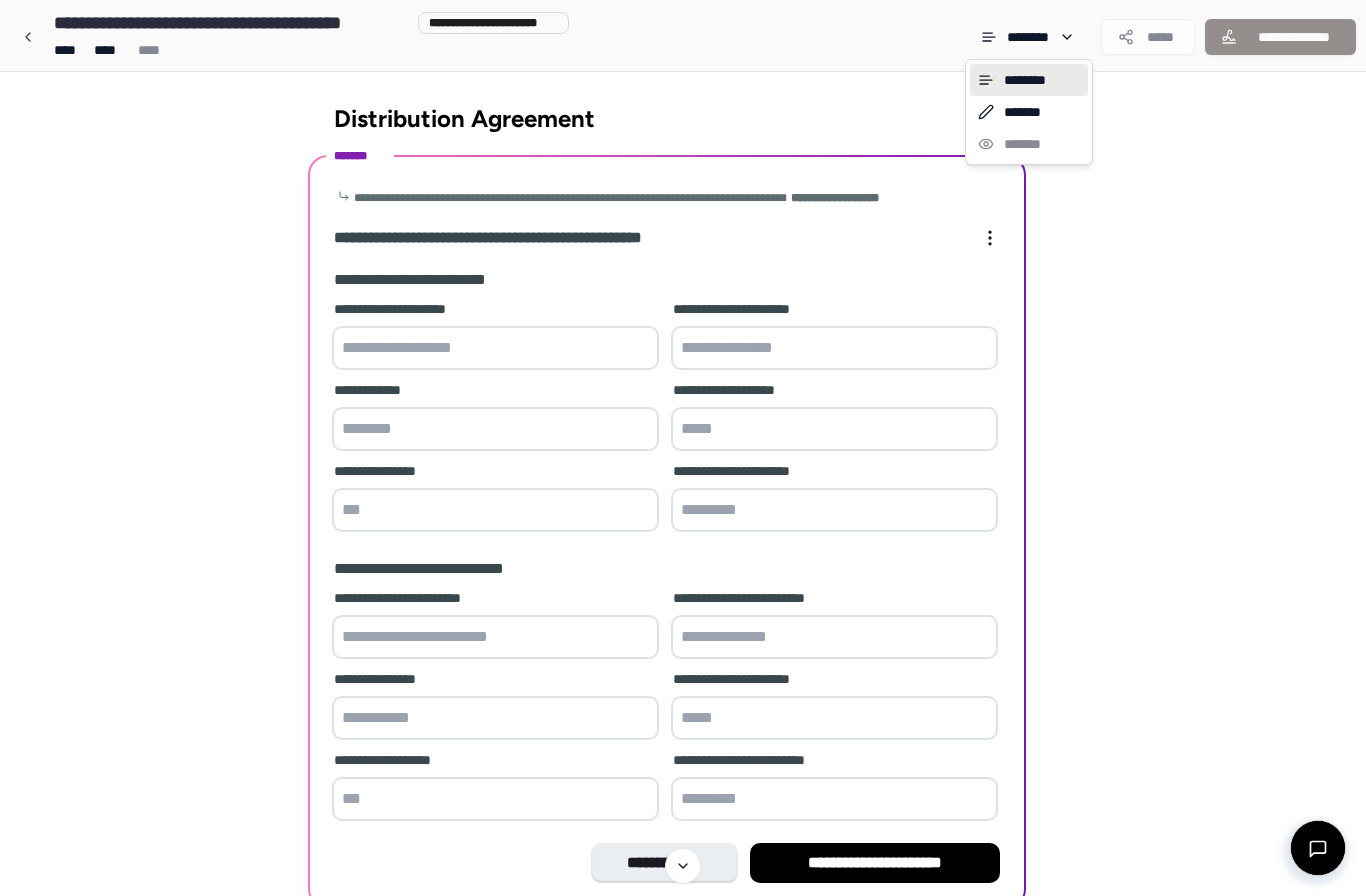 click on "**********" at bounding box center (683, 493) 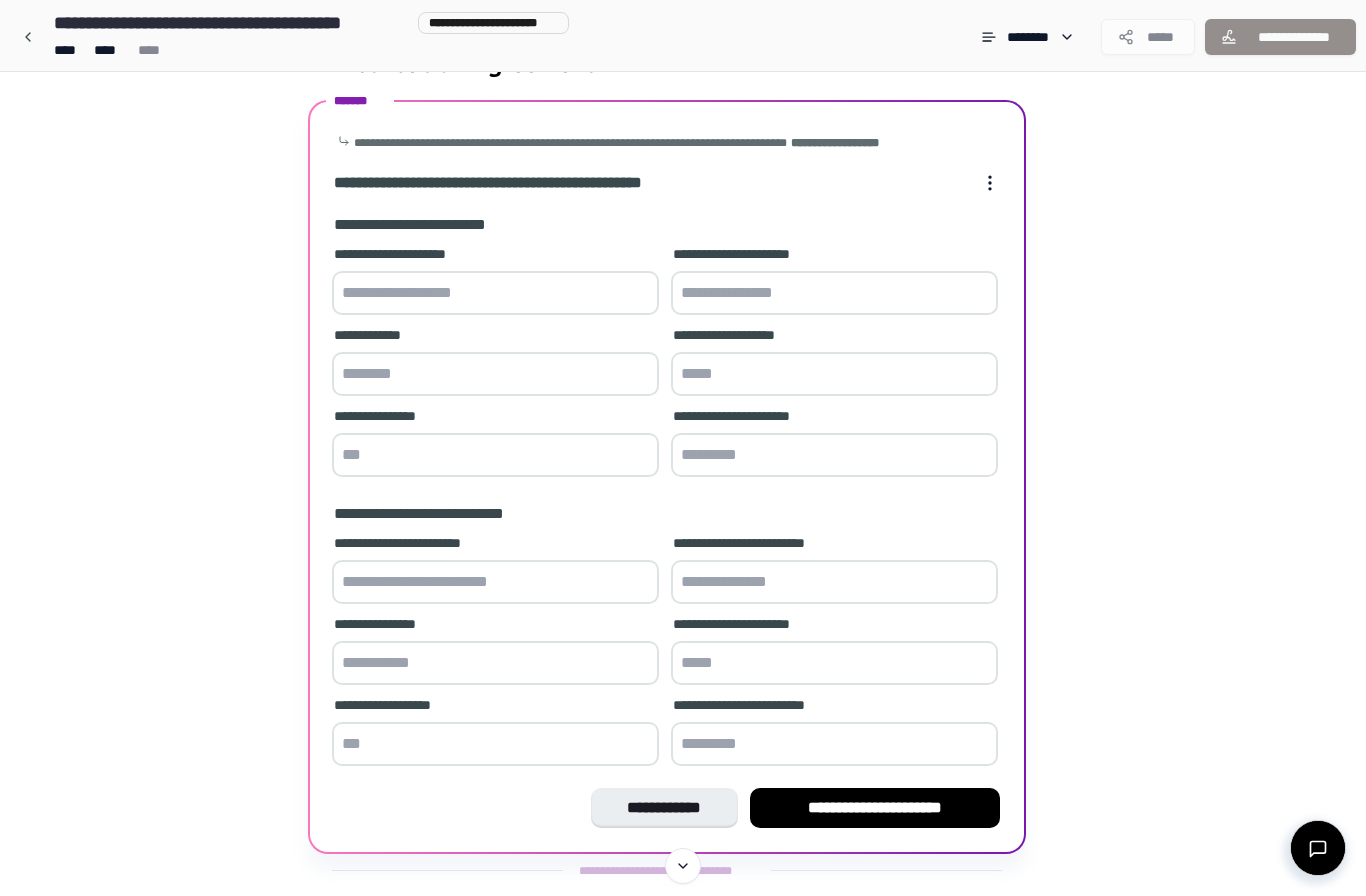 scroll, scrollTop: 0, scrollLeft: 0, axis: both 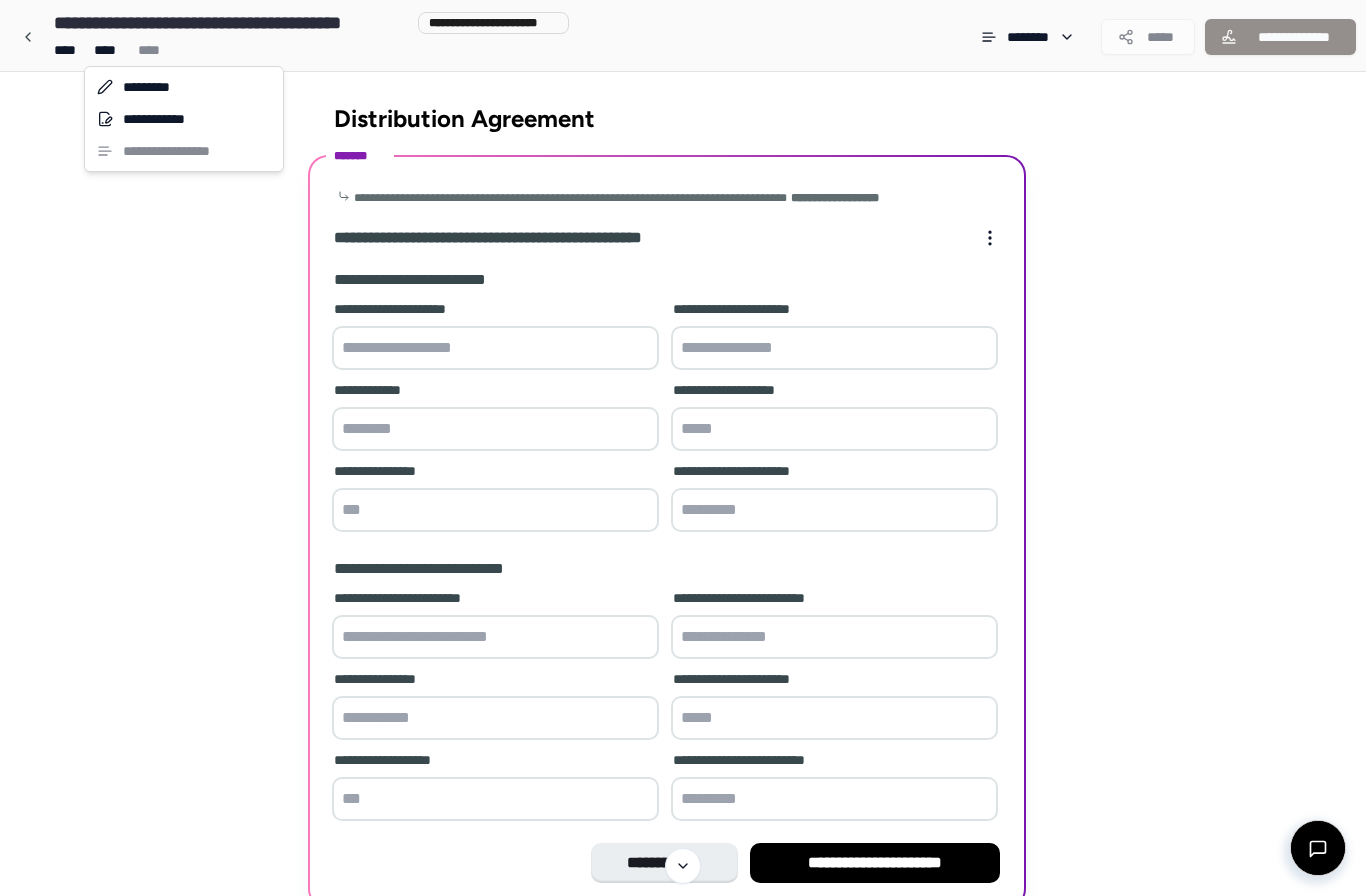click on "**********" at bounding box center (683, 493) 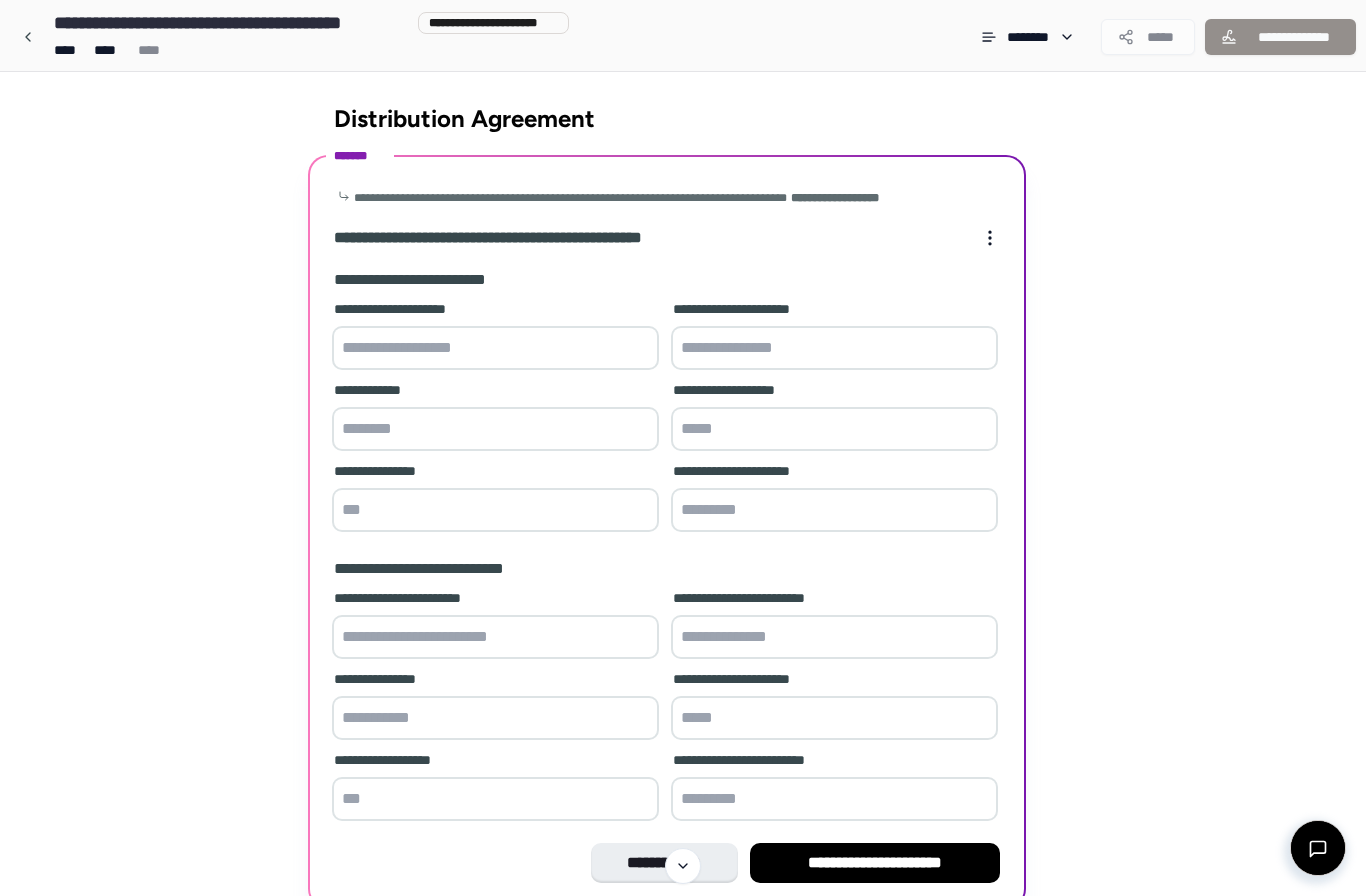 click on "**** **** ****" at bounding box center [307, 50] 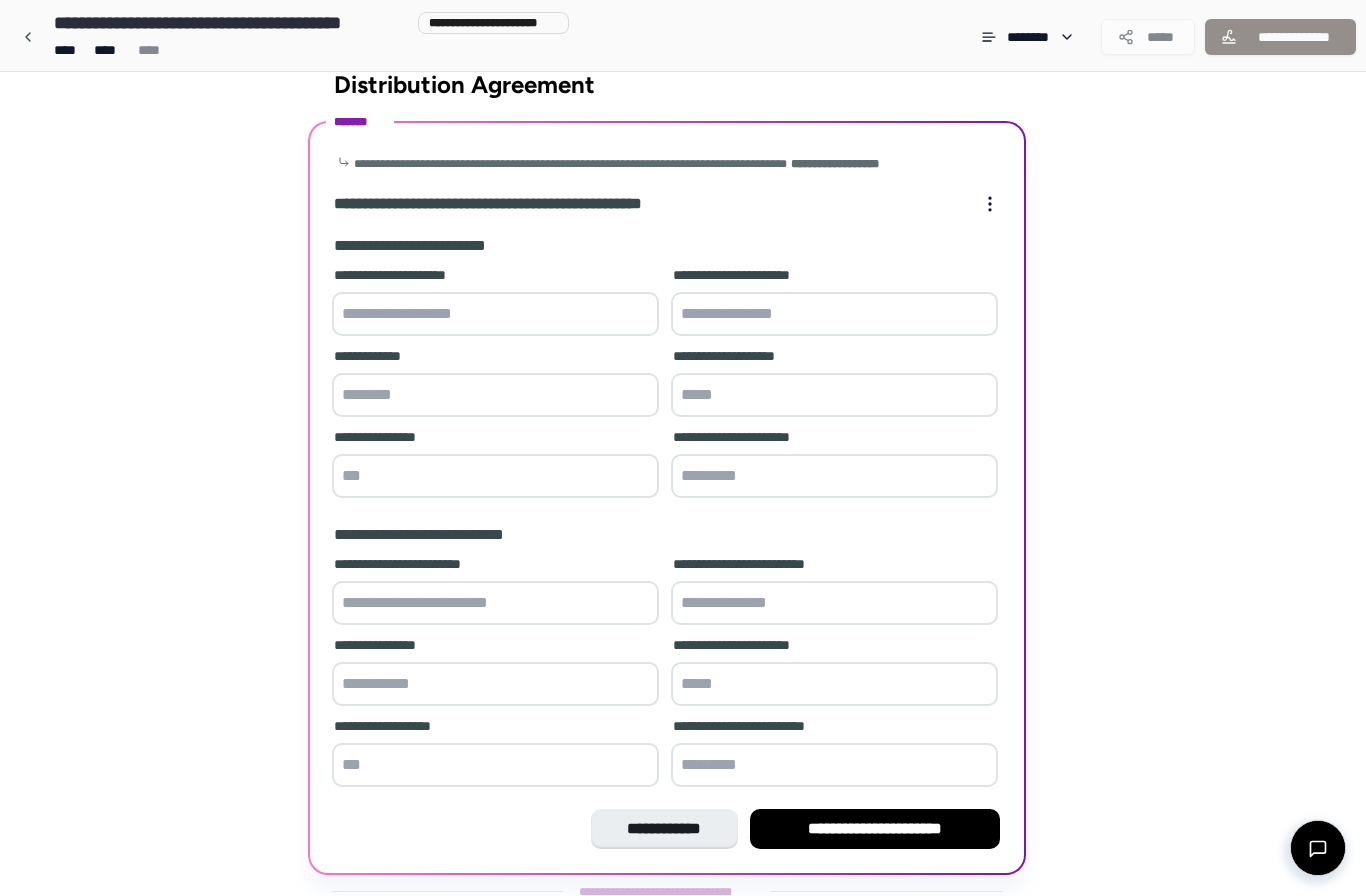 scroll, scrollTop: 0, scrollLeft: 0, axis: both 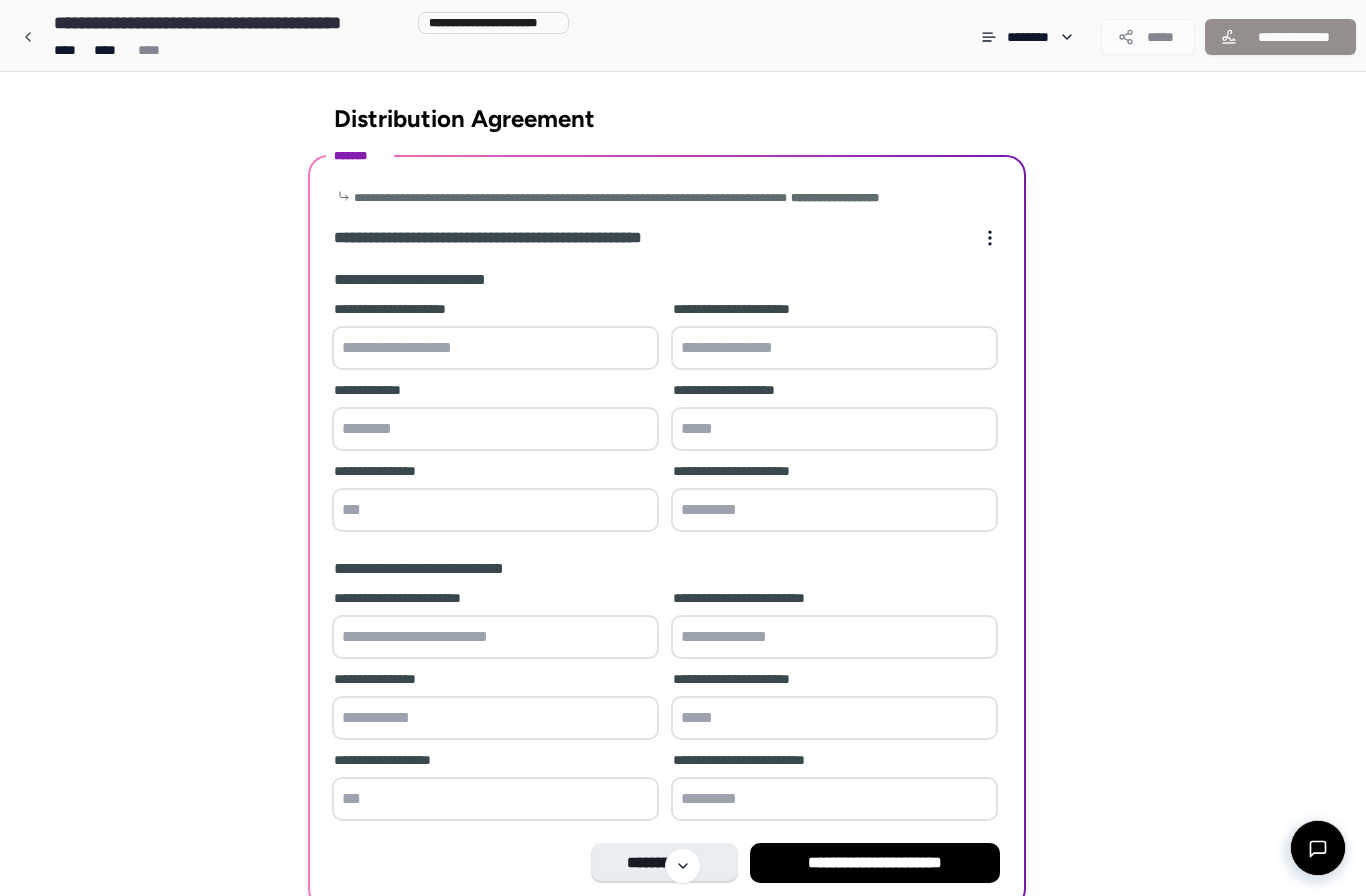 click at bounding box center (28, 37) 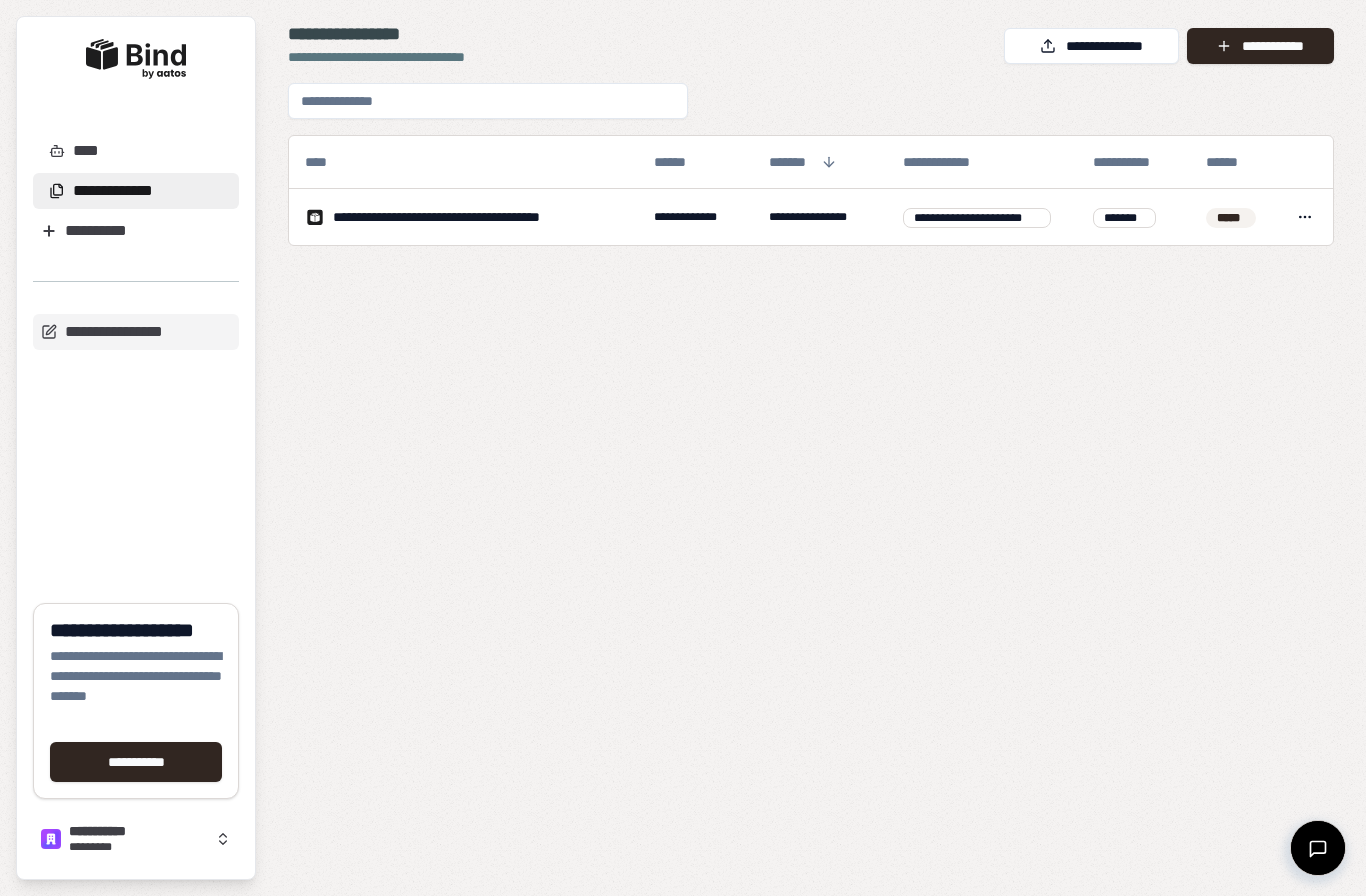 click on "**********" at bounding box center [463, 217] 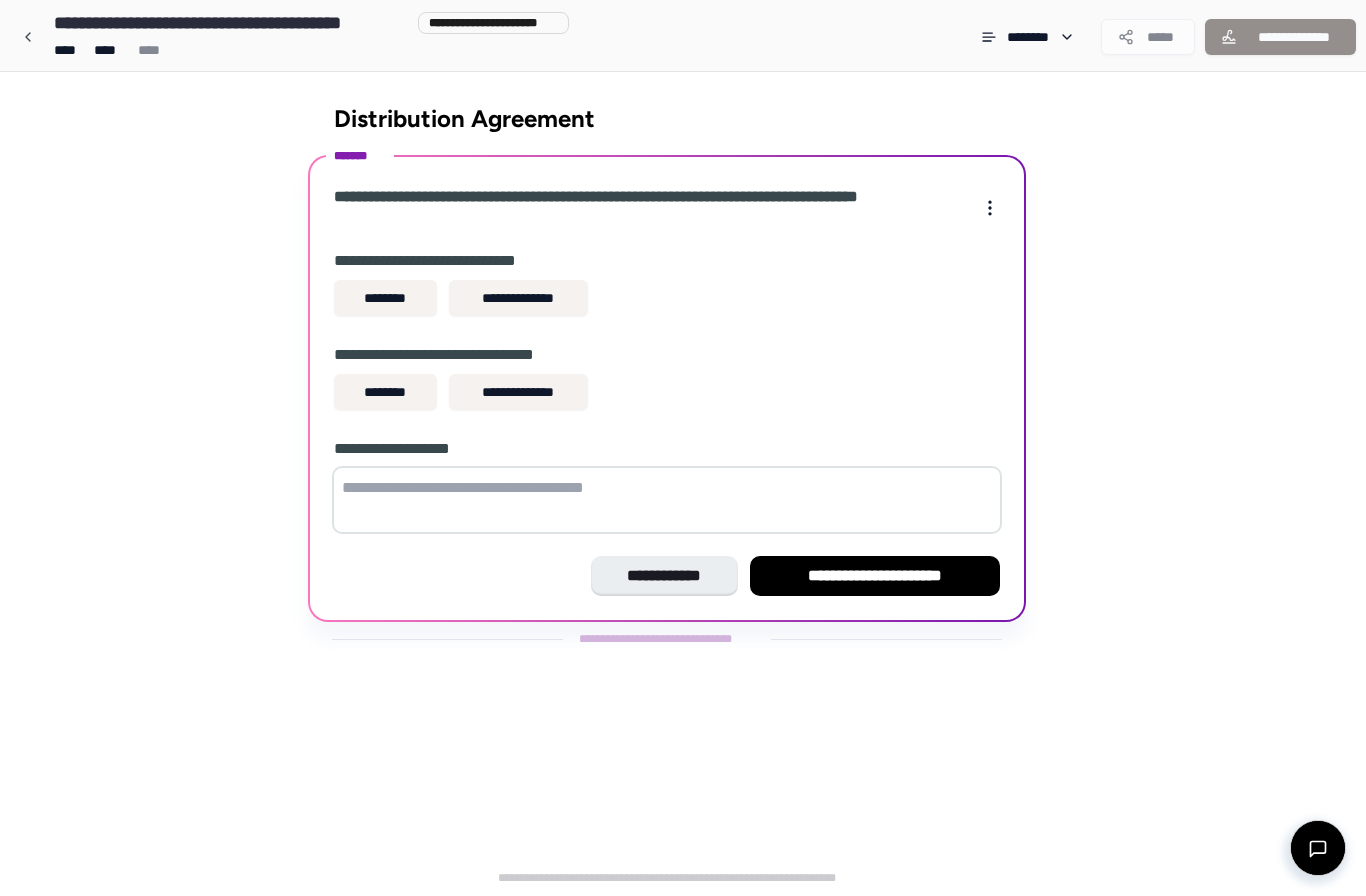 click at bounding box center [28, 37] 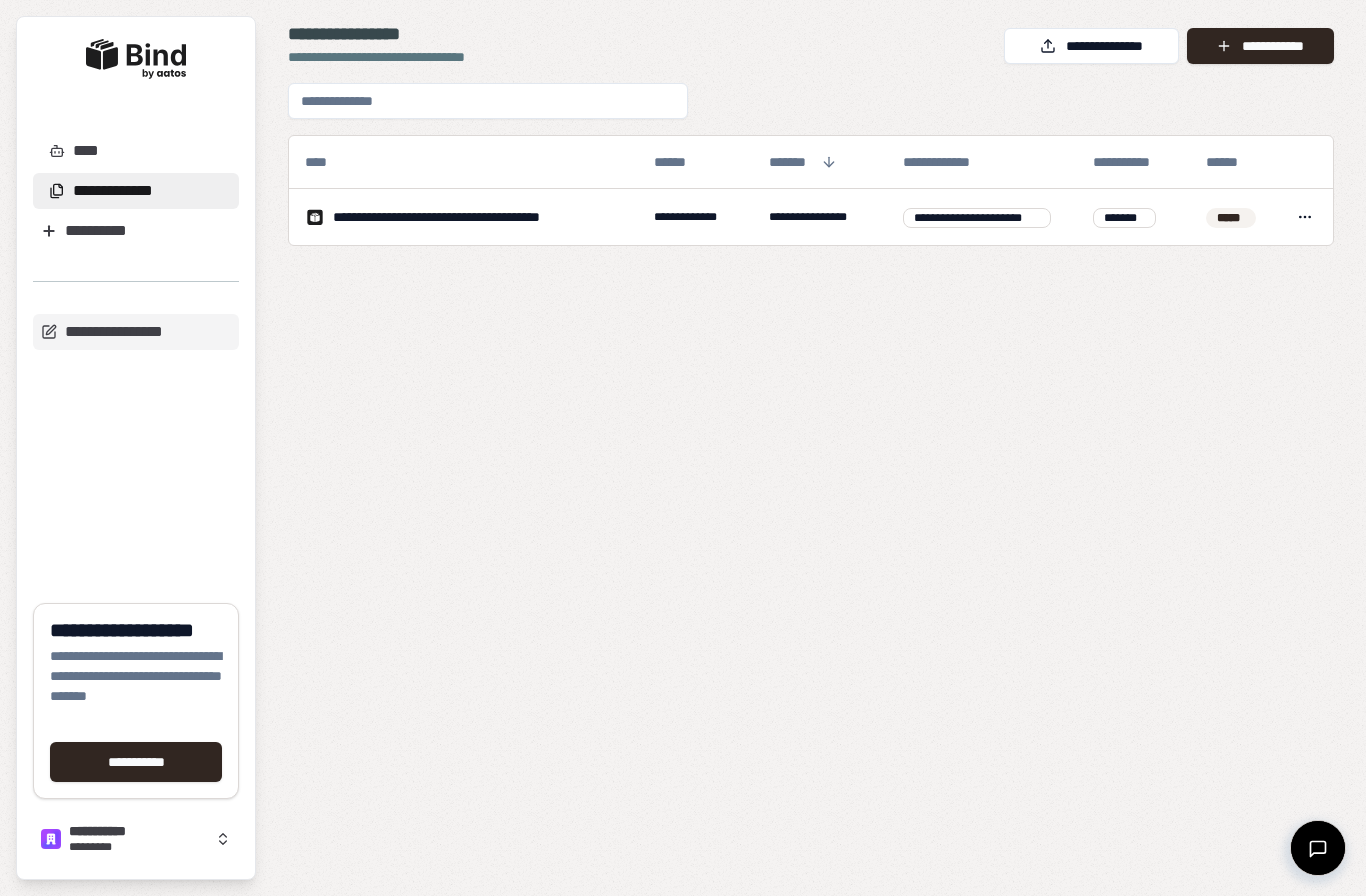 click on "*****" at bounding box center (1231, 218) 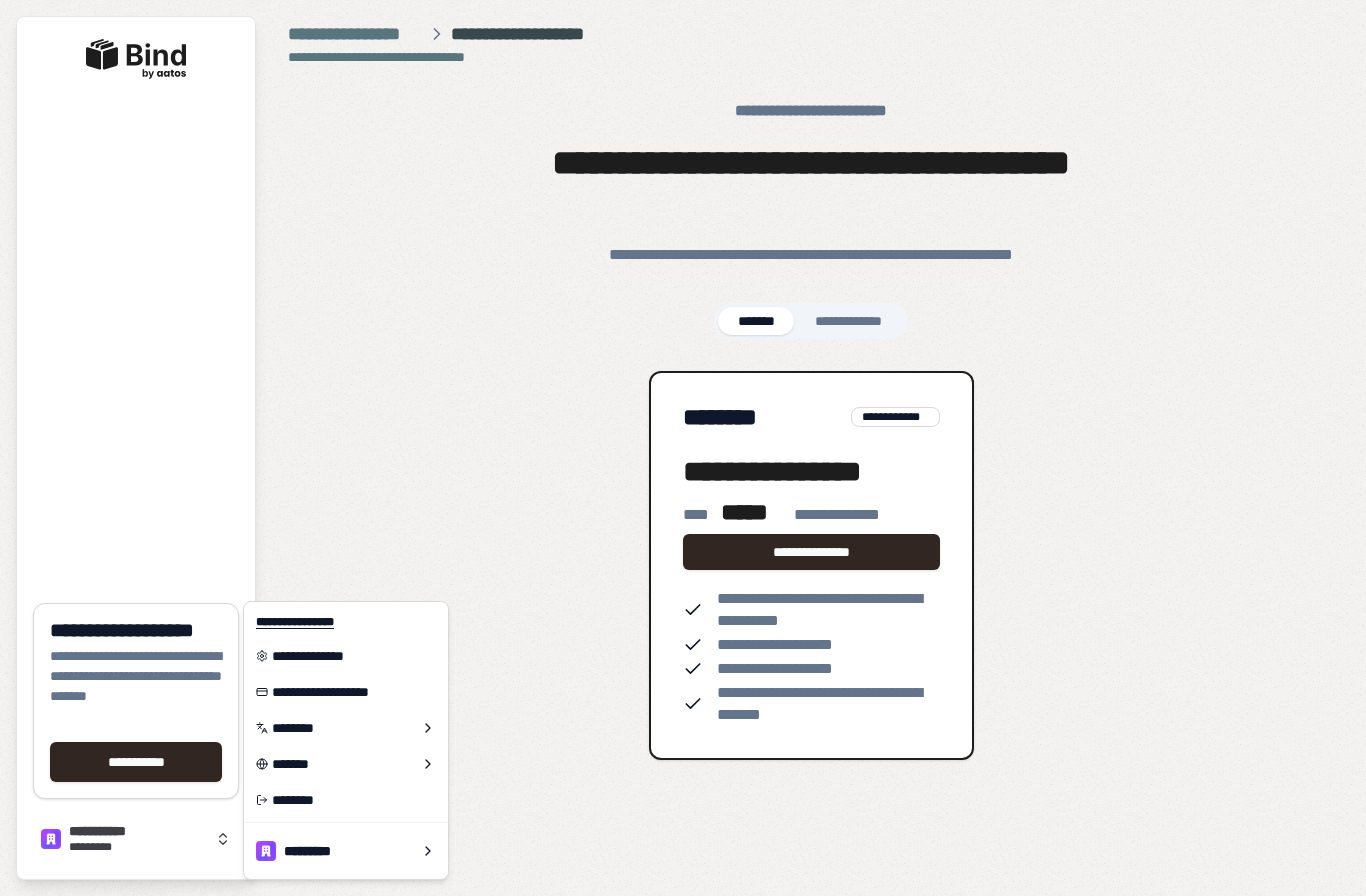click at bounding box center [136, 302] 